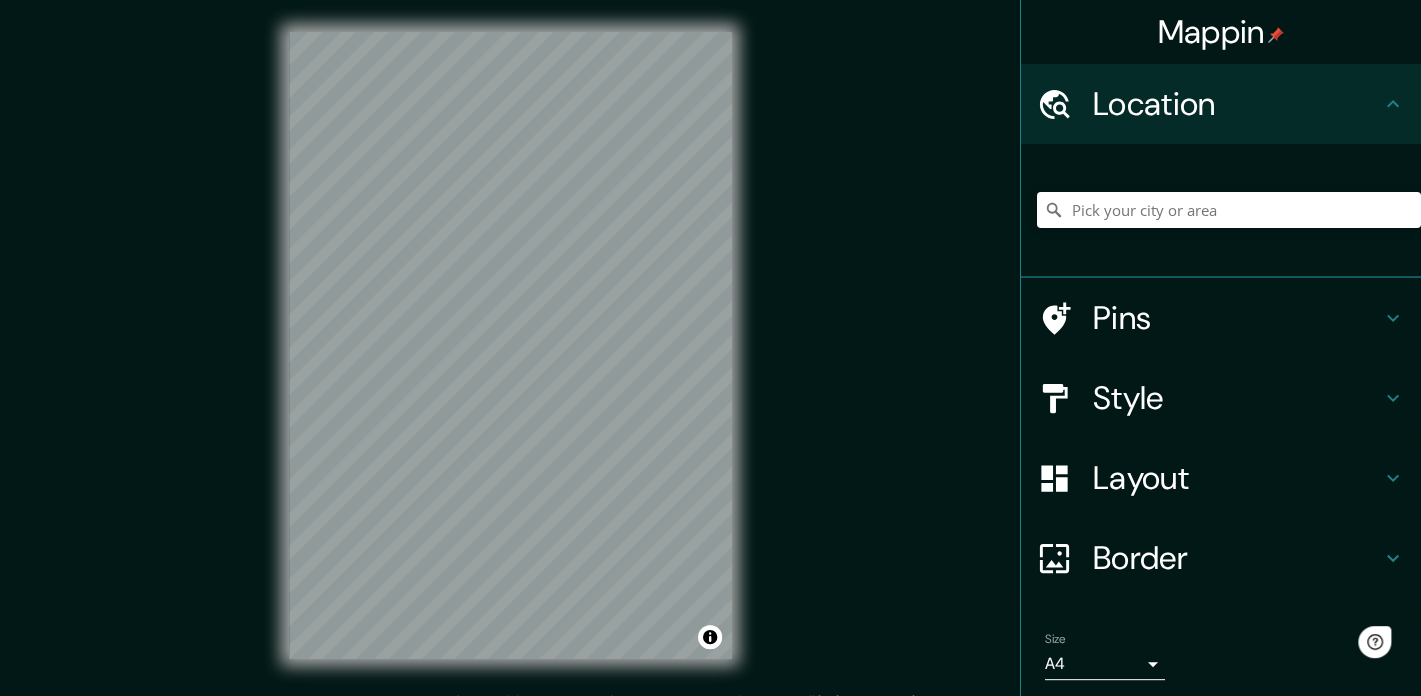 scroll, scrollTop: 0, scrollLeft: 0, axis: both 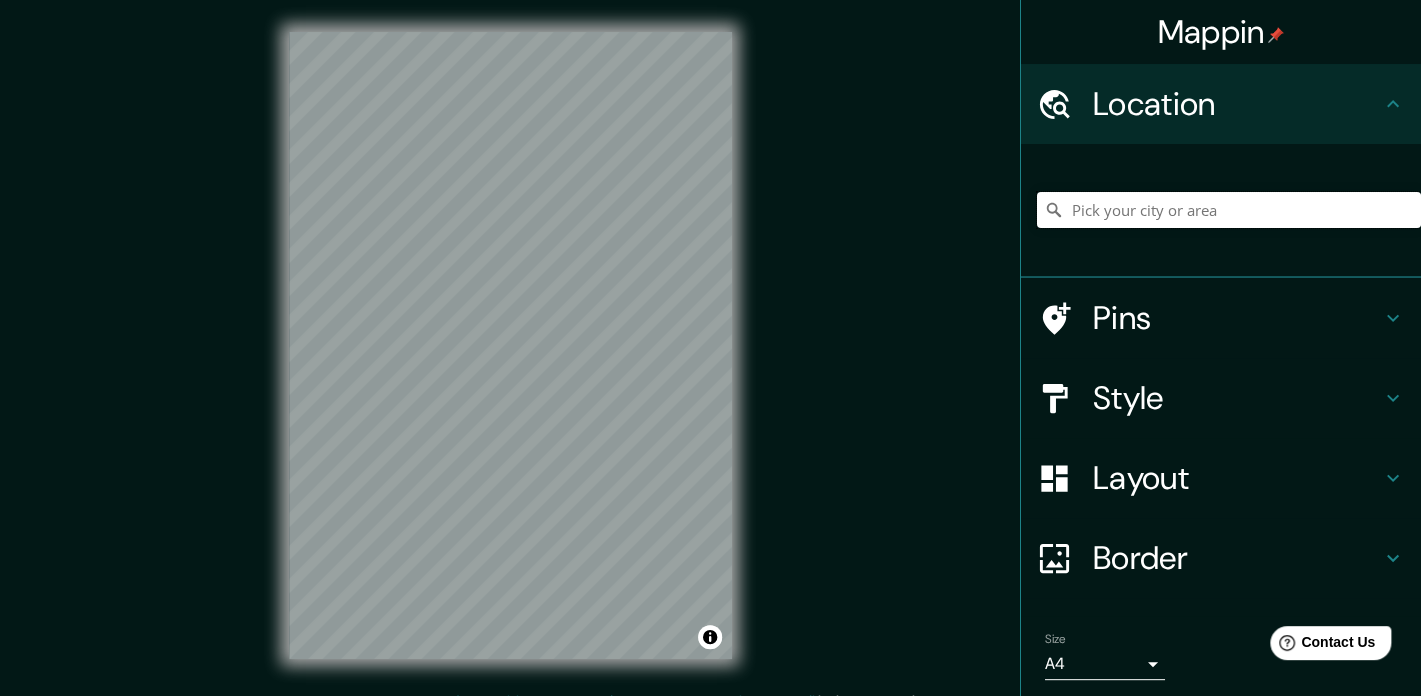 click at bounding box center [1229, 210] 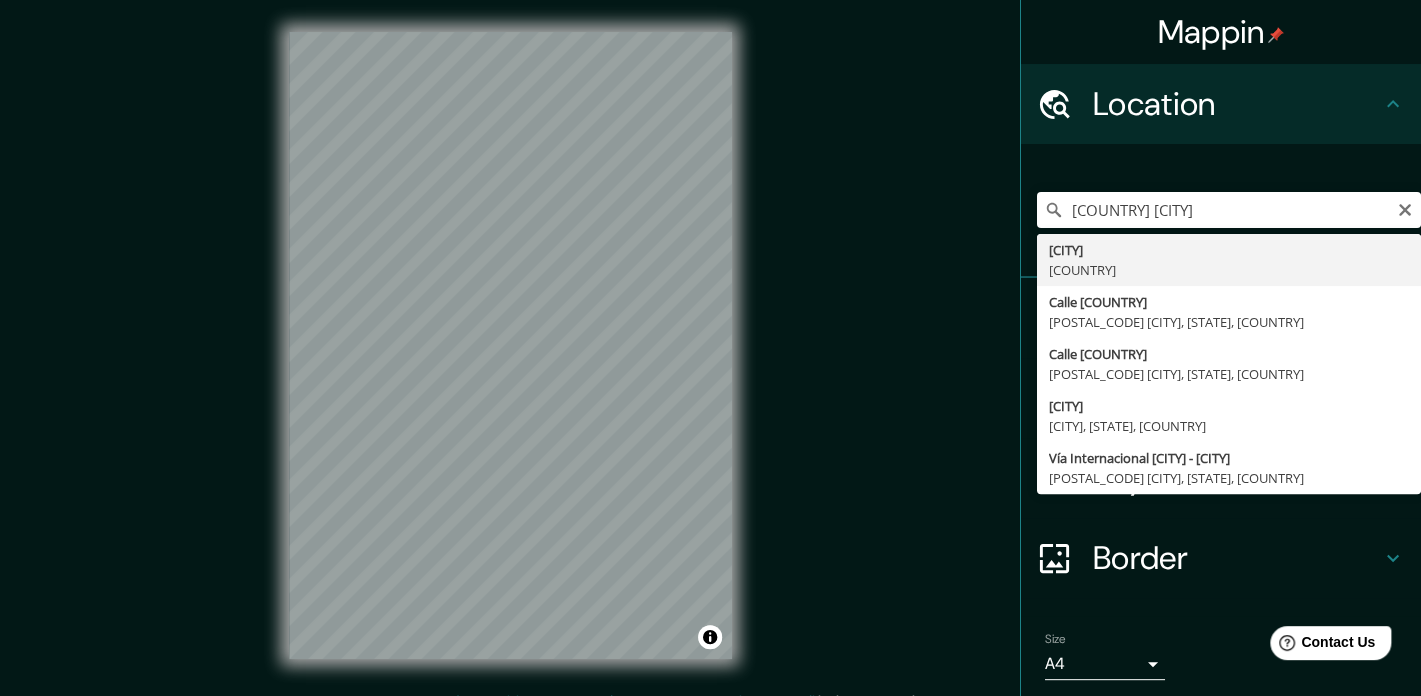 type on "[CITY], [COUNTRY]" 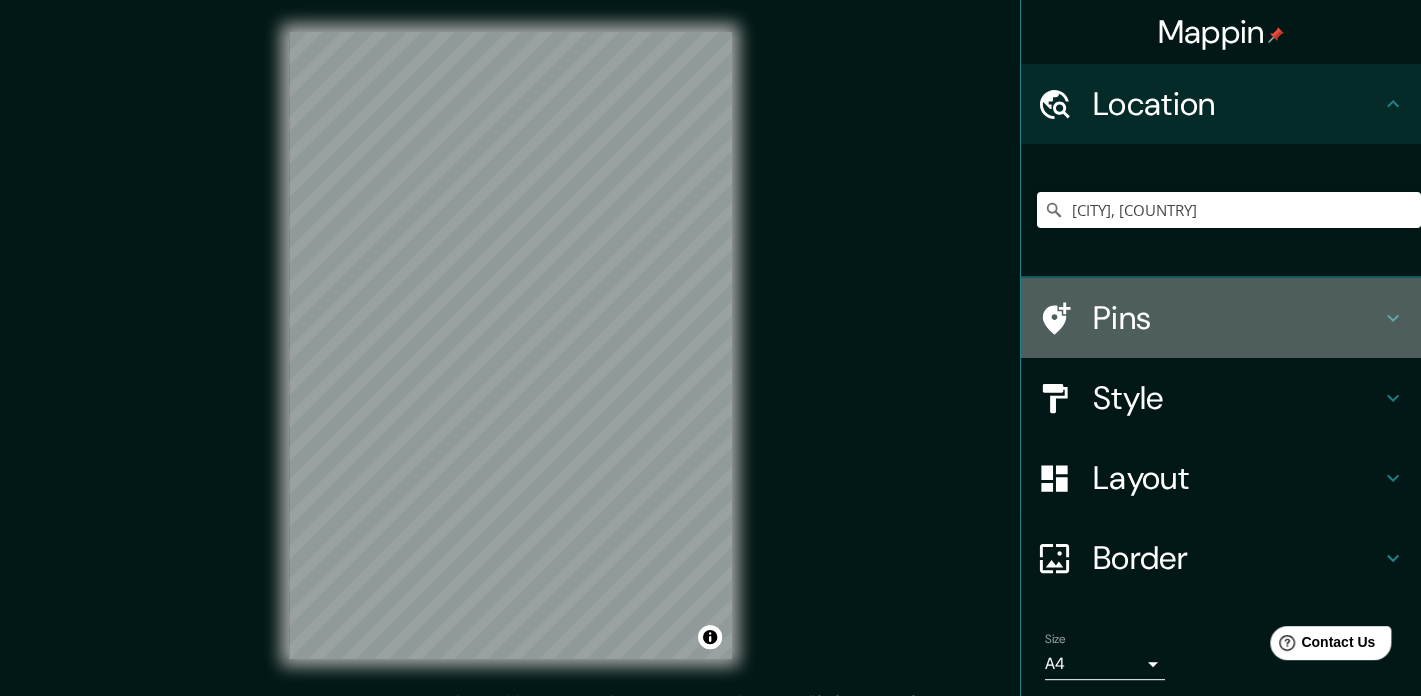 click on "Pins" at bounding box center [1237, 318] 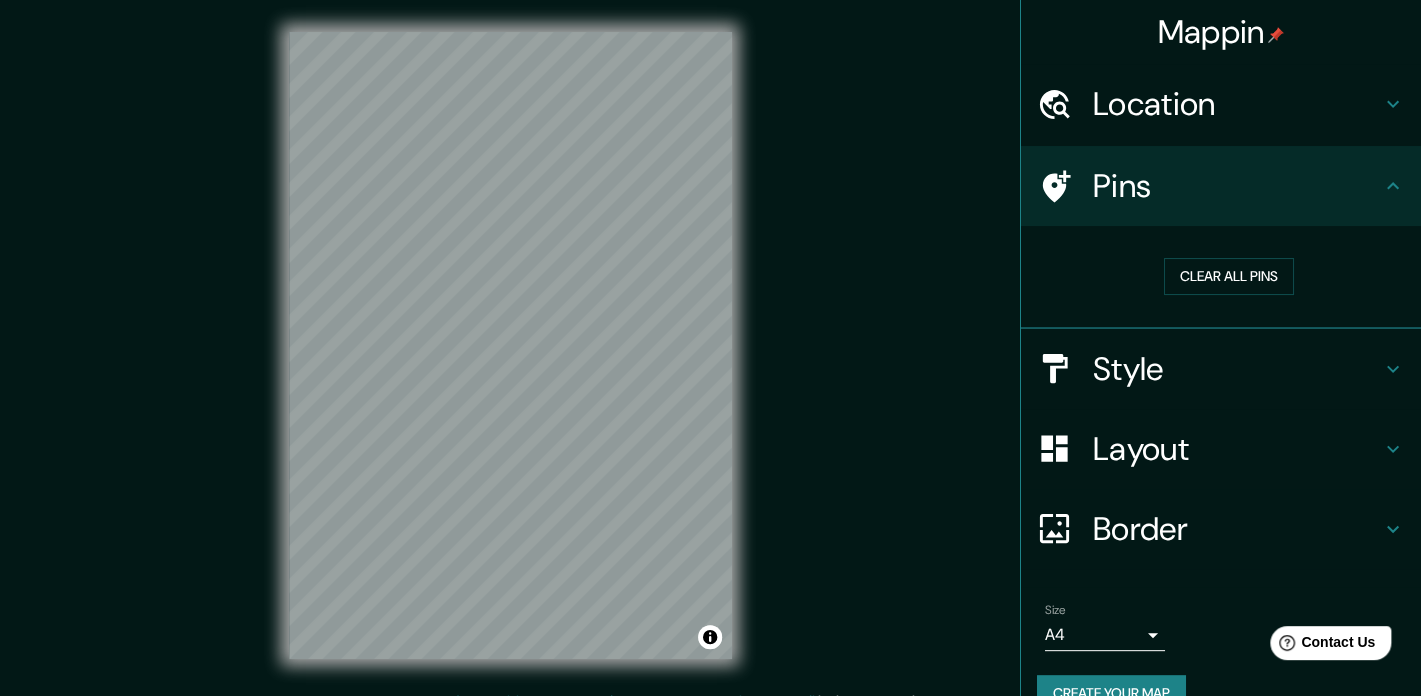 click on "© Mapbox   © OpenStreetMap   Improve this map" at bounding box center (510, 345) 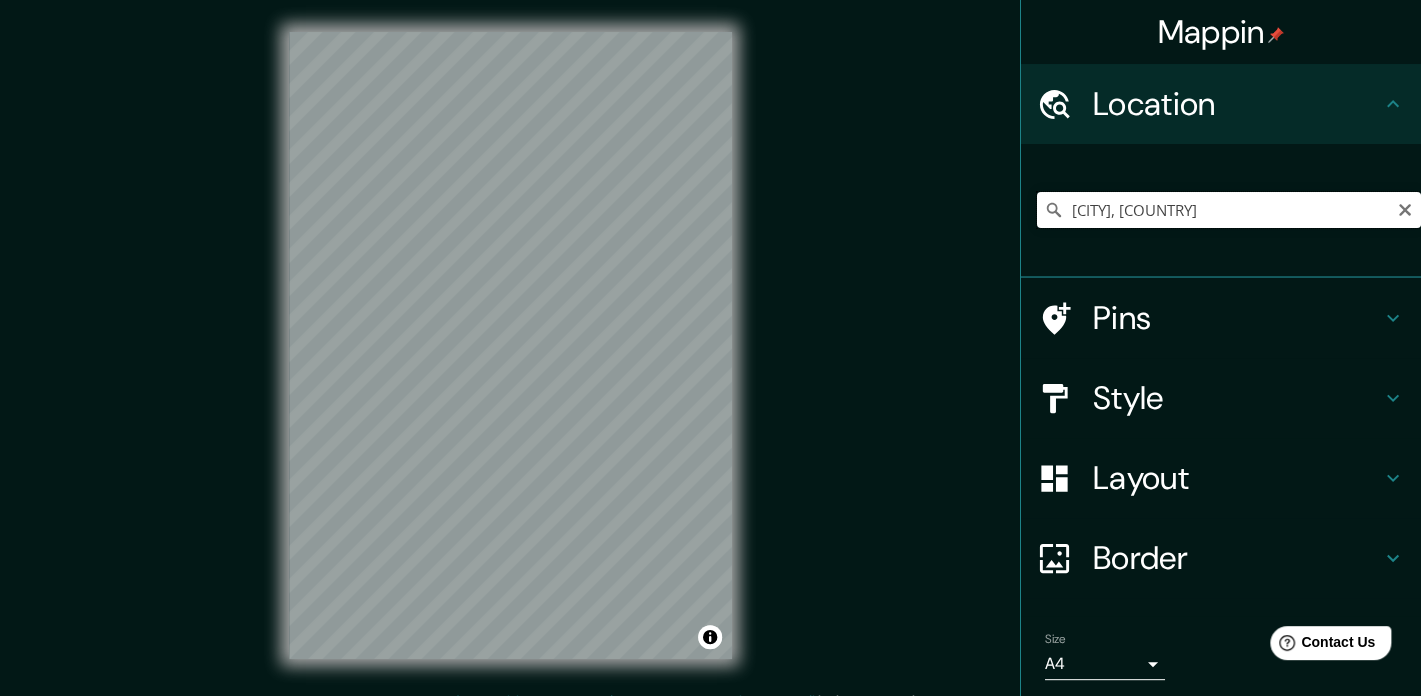 click on "[CITY], [COUNTRY]" at bounding box center (1229, 210) 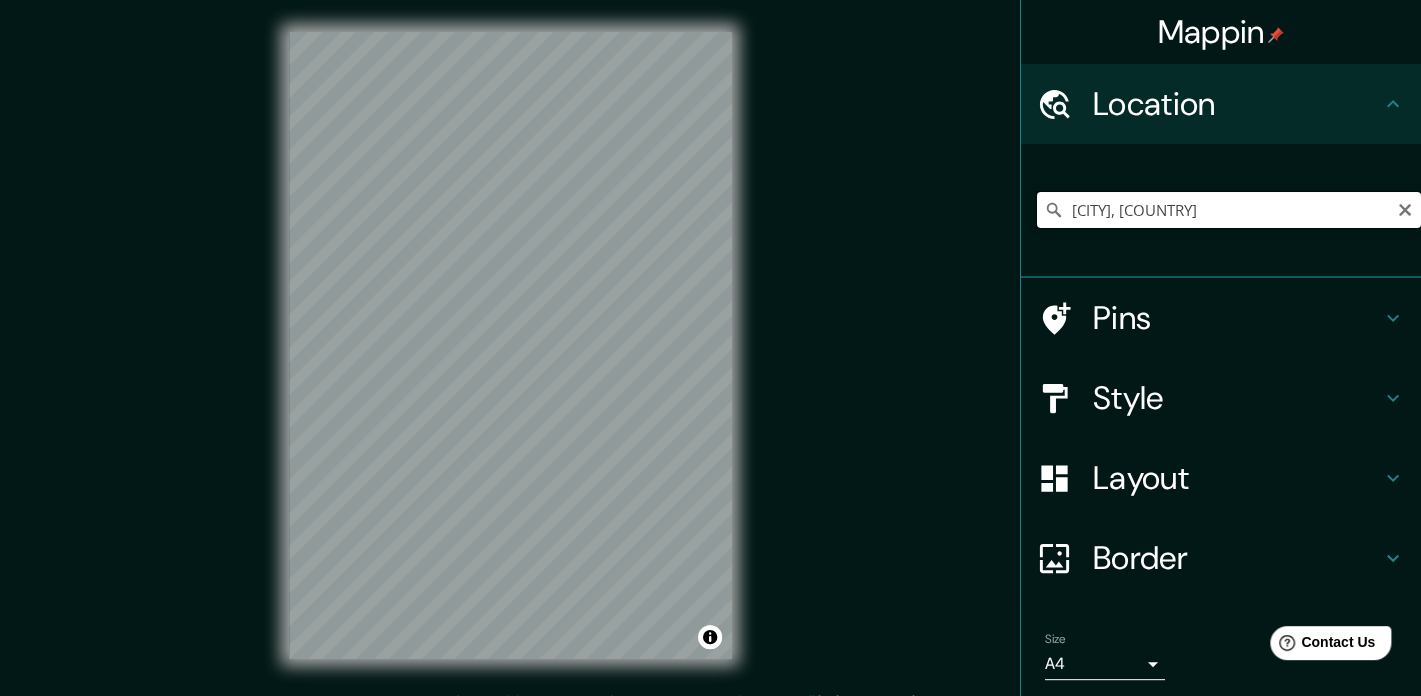 click on "[CITY], [COUNTRY]" at bounding box center (1229, 210) 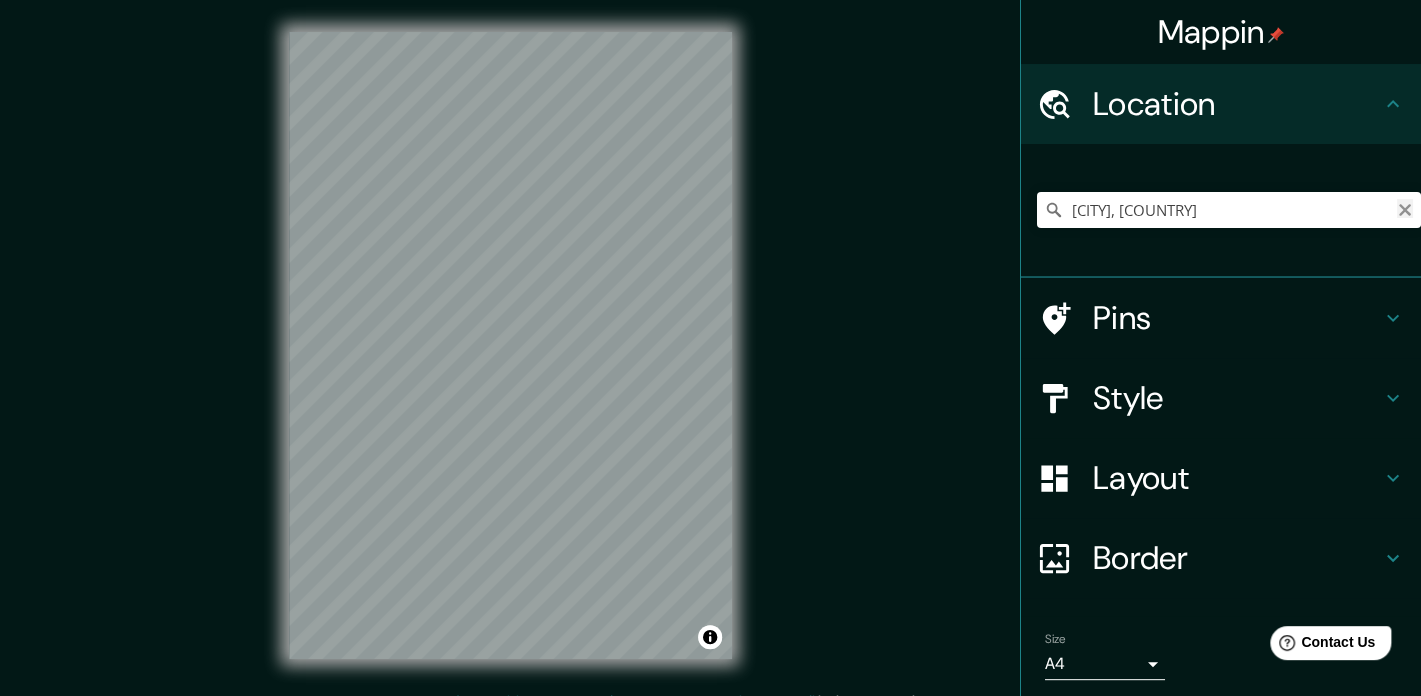 click 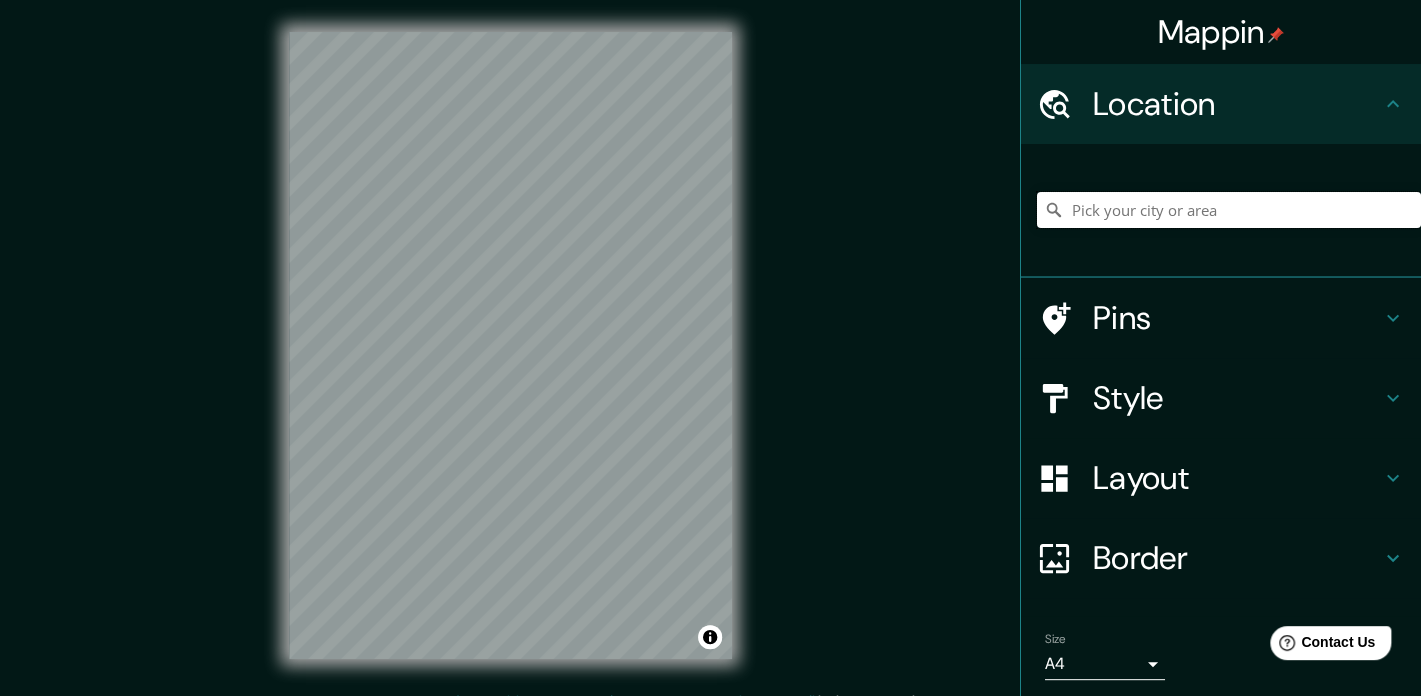click at bounding box center [1229, 210] 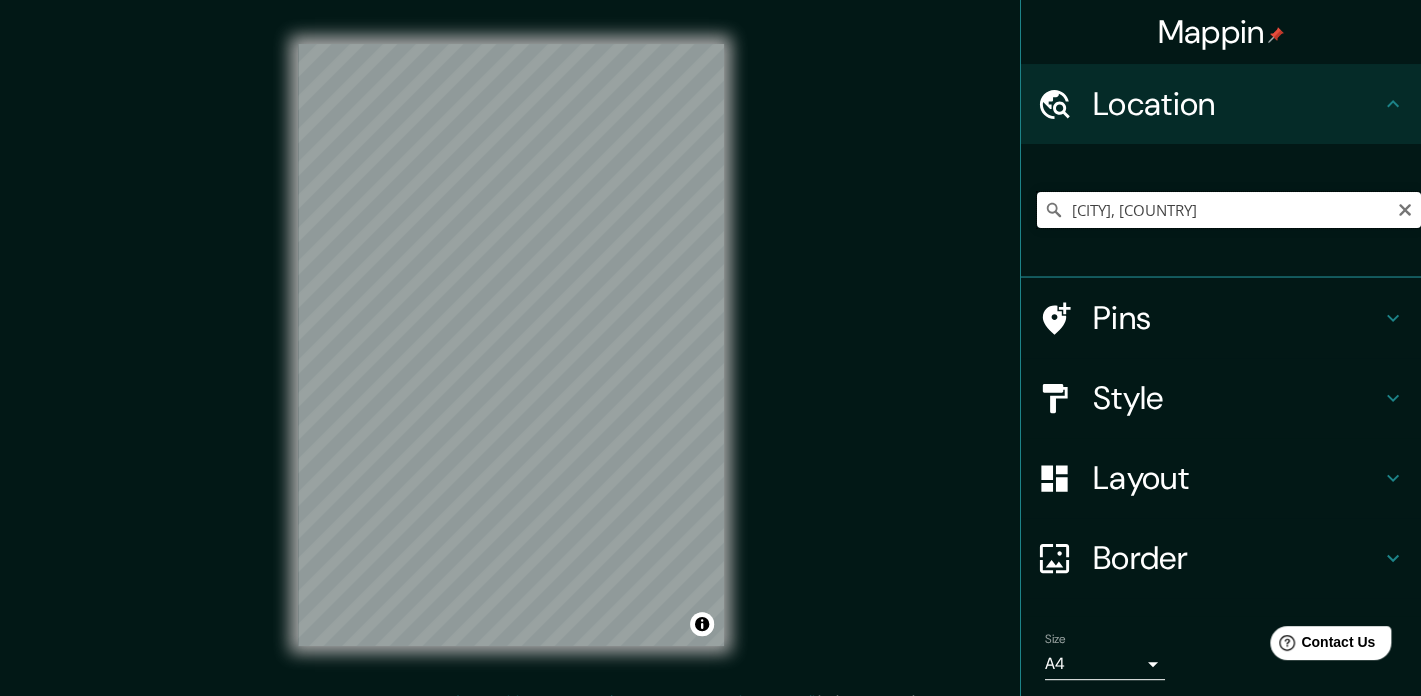 click on "[CITY], [COUNTRY]" at bounding box center (1229, 210) 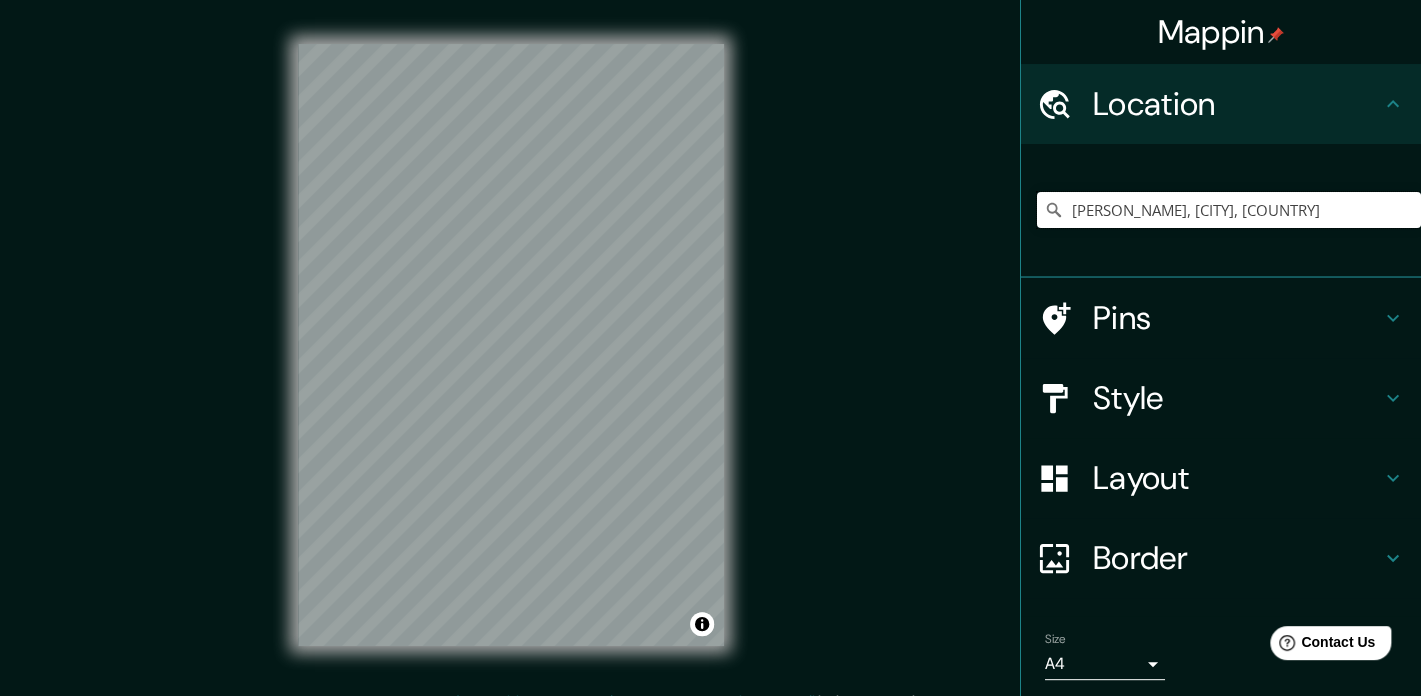 type on "[PERSON], [CITY], [COUNTRY]" 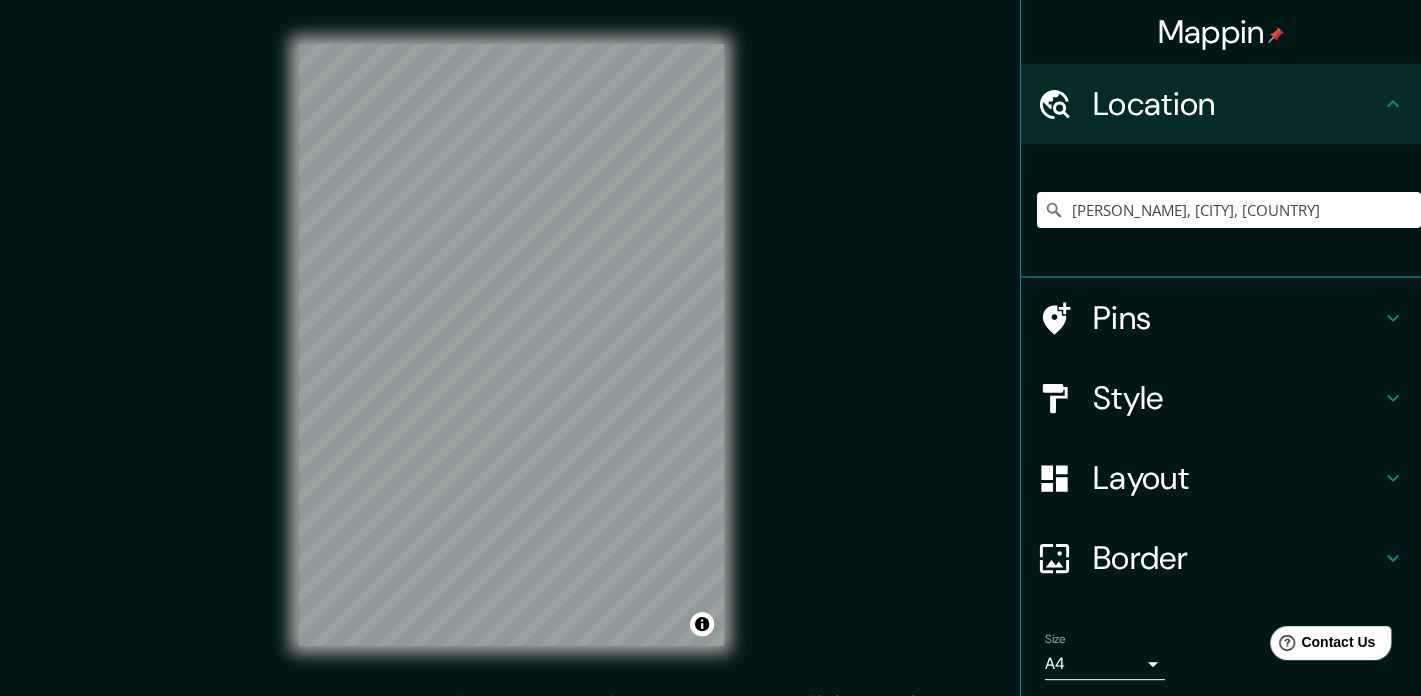 click on "Style" at bounding box center [1237, 398] 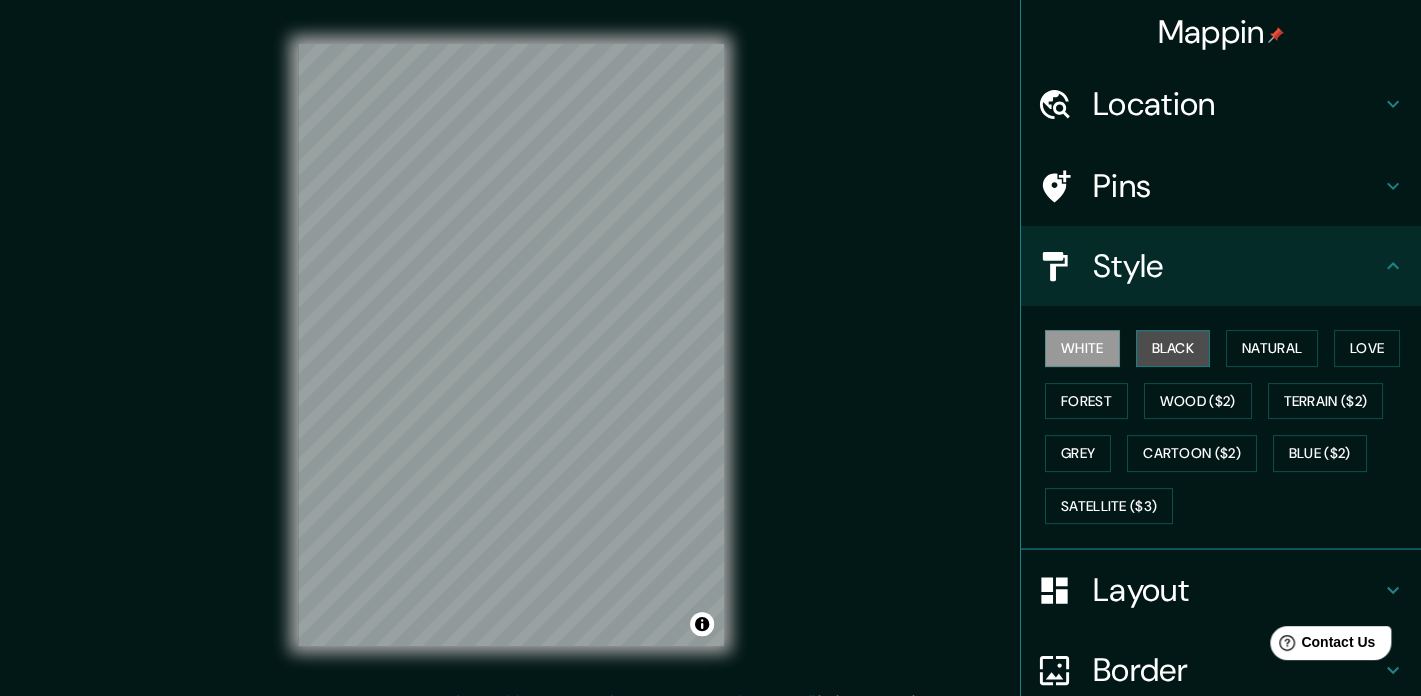 click on "Black" at bounding box center [1173, 348] 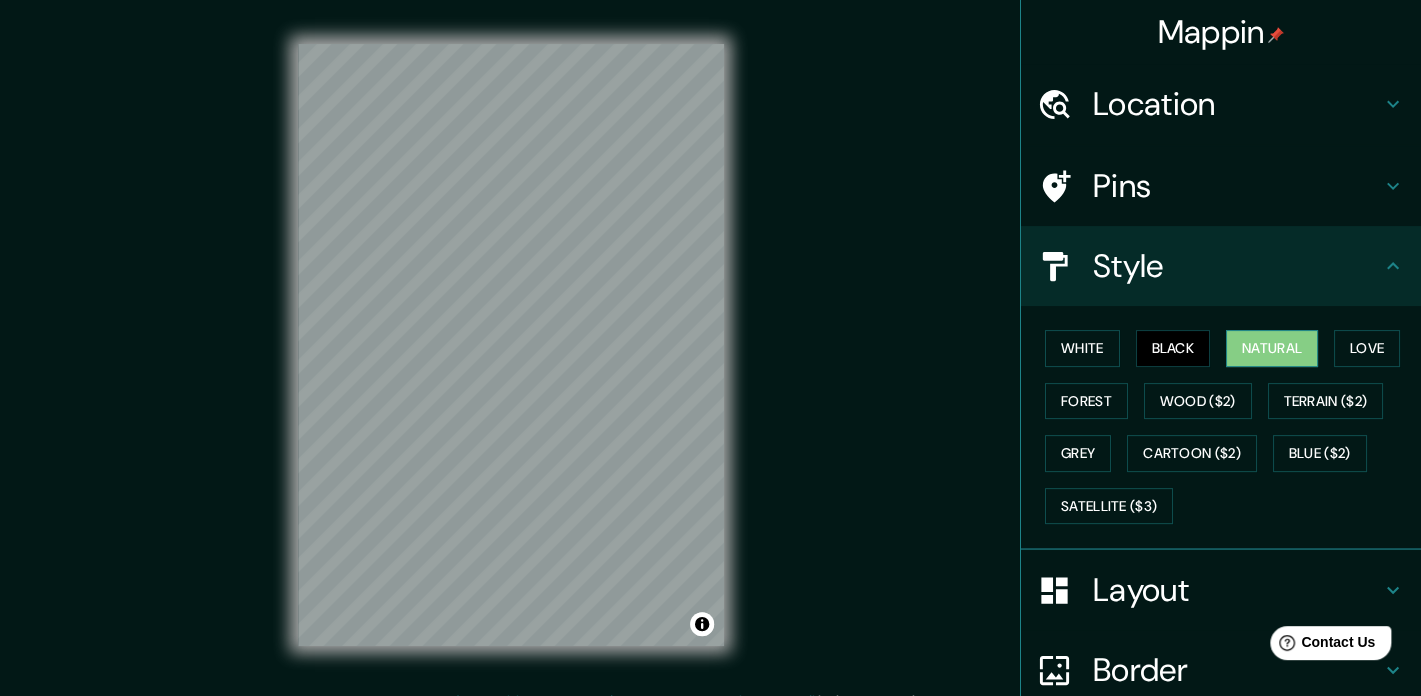 click on "Natural" at bounding box center [1272, 348] 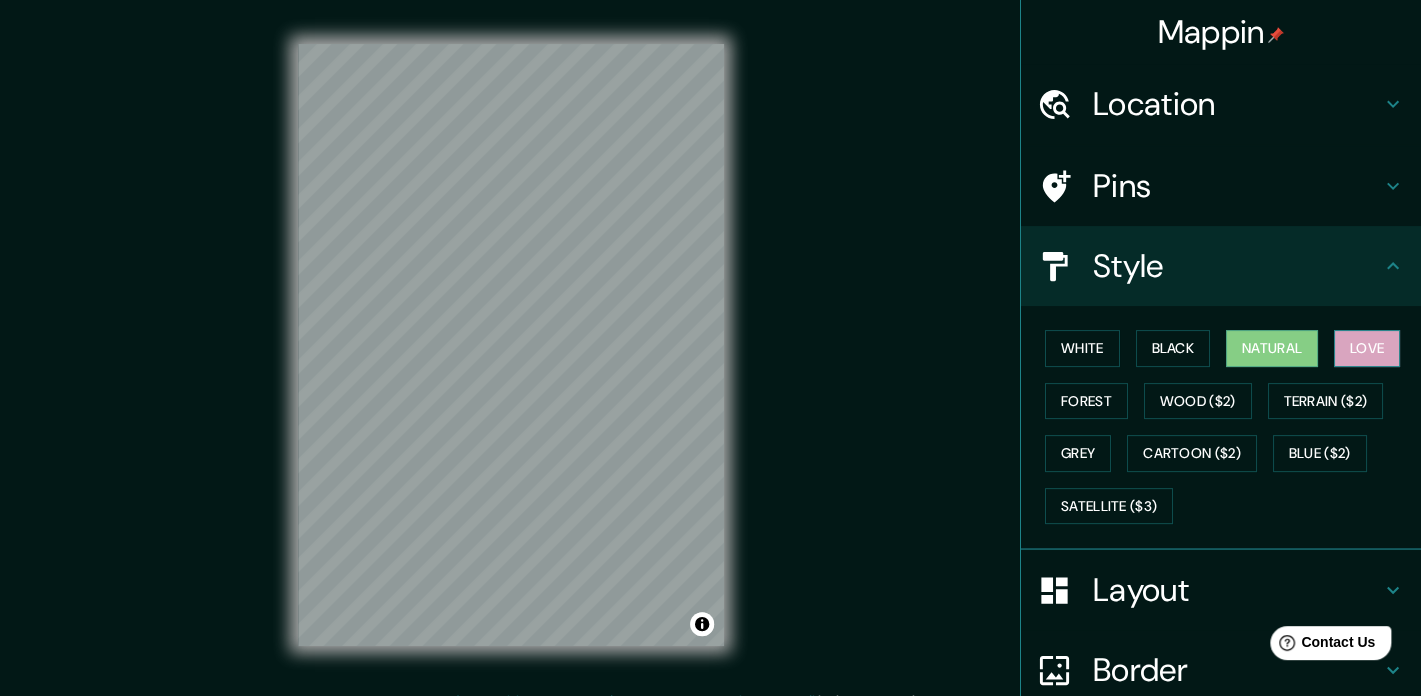 click on "Love" at bounding box center [1367, 348] 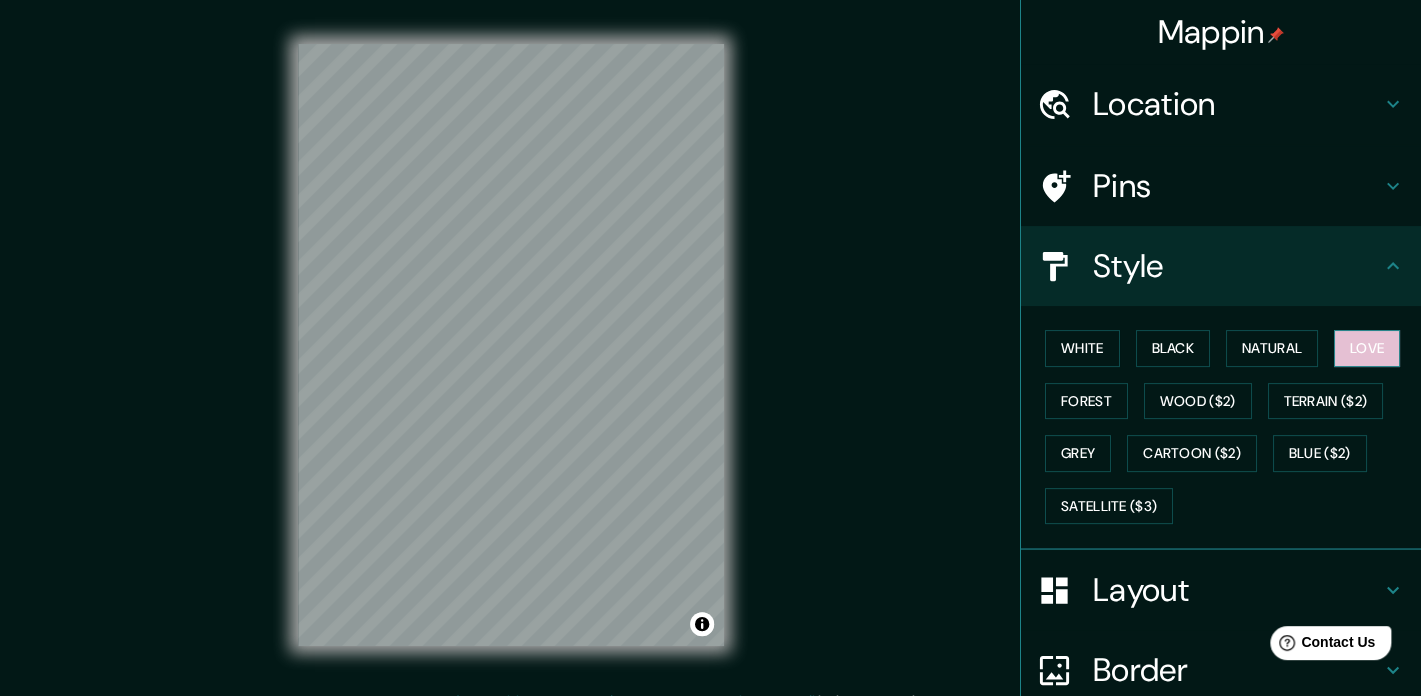 click on "Love" at bounding box center [1367, 348] 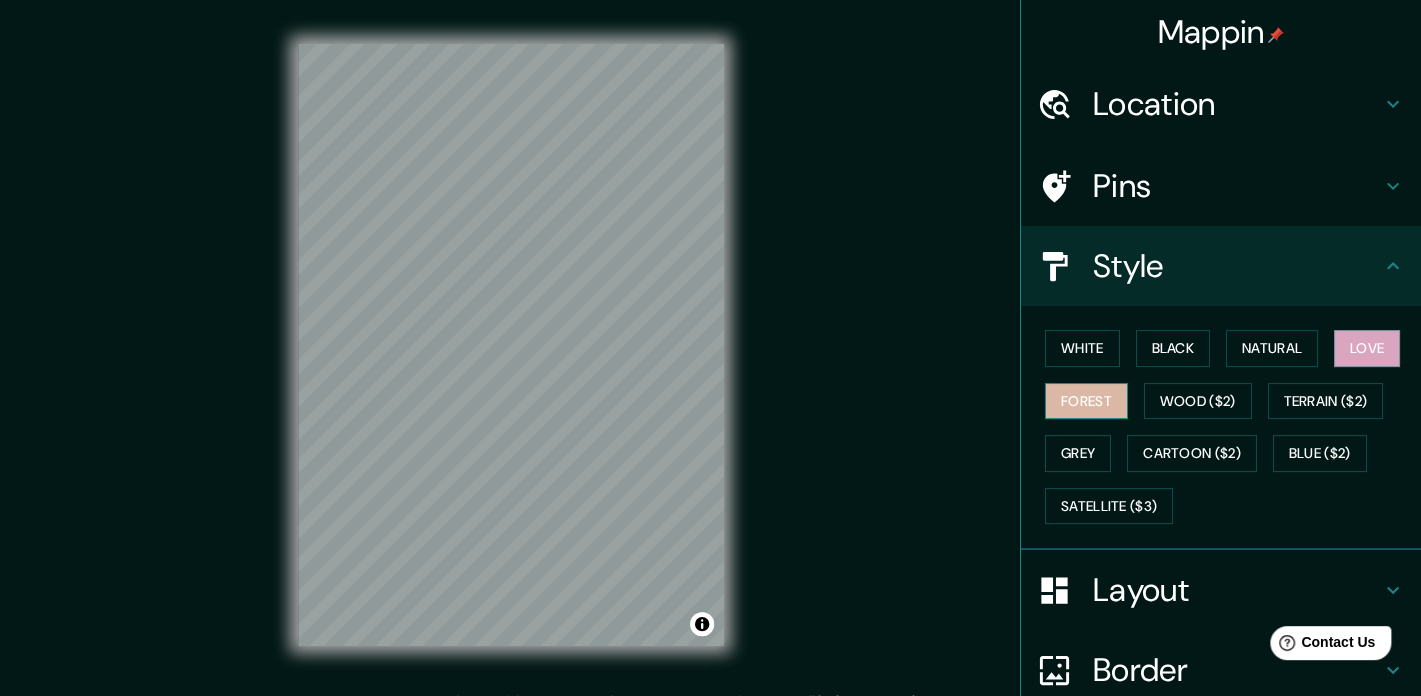 click on "Forest" at bounding box center (1086, 401) 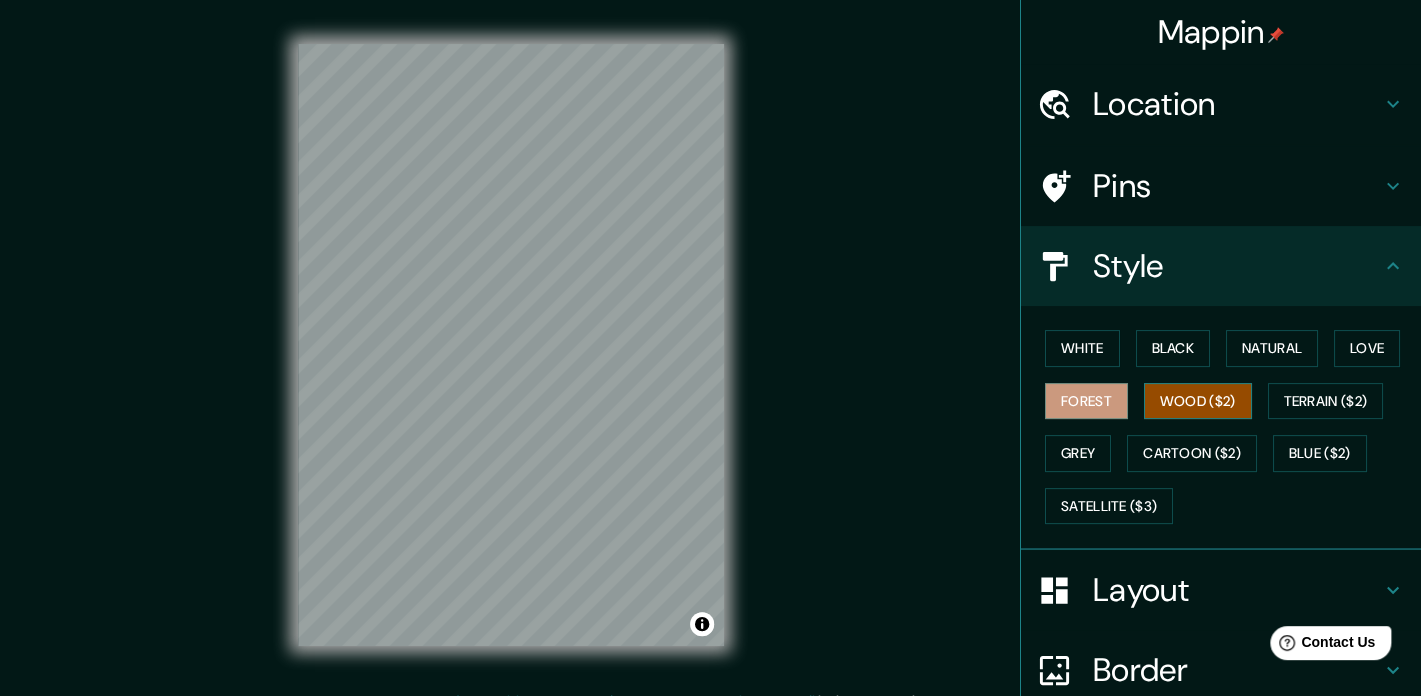 click on "Wood ($2)" at bounding box center (1198, 401) 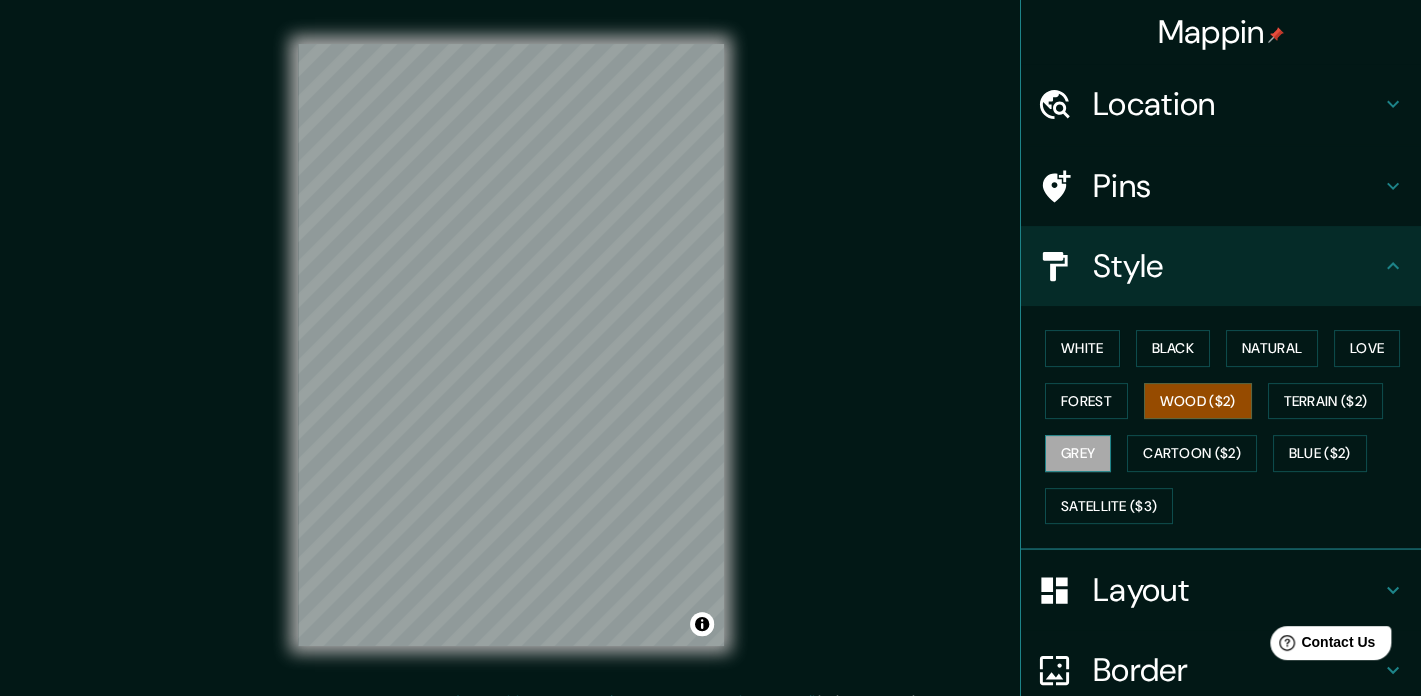 click on "Grey" at bounding box center (1078, 453) 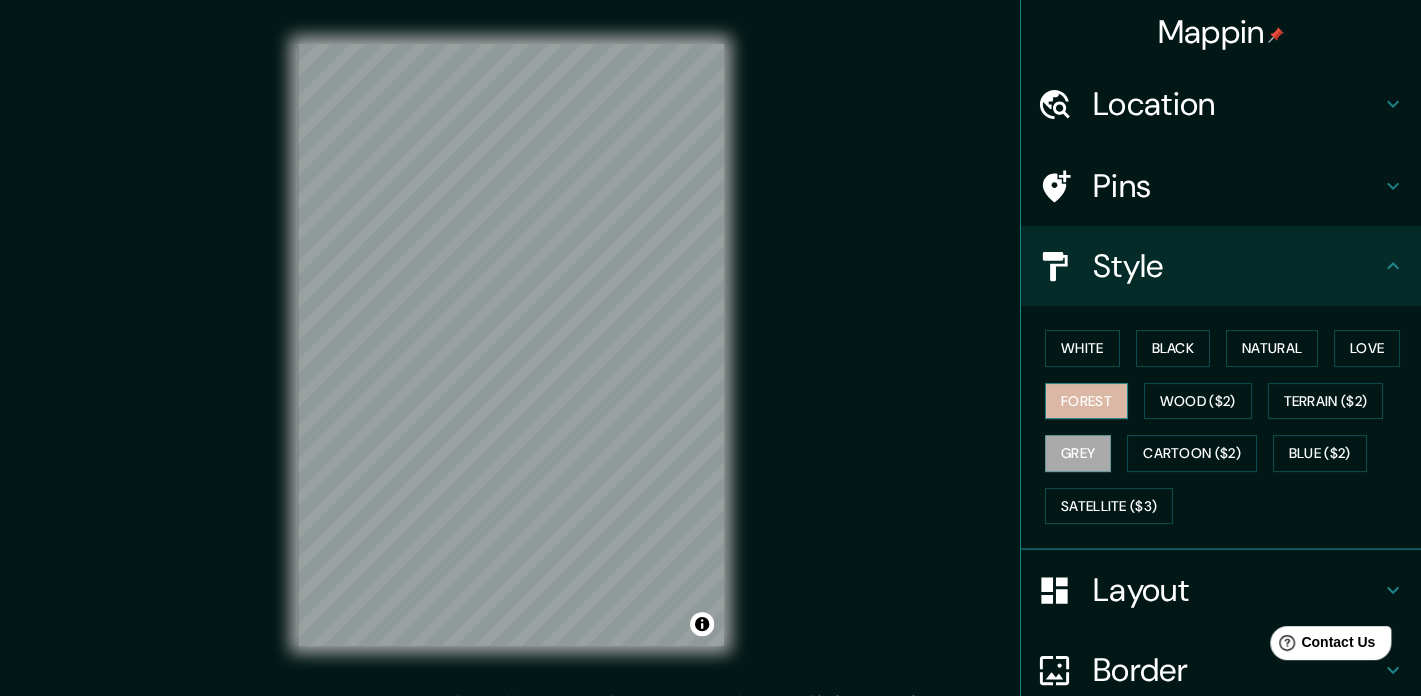 click on "Forest" at bounding box center (1086, 401) 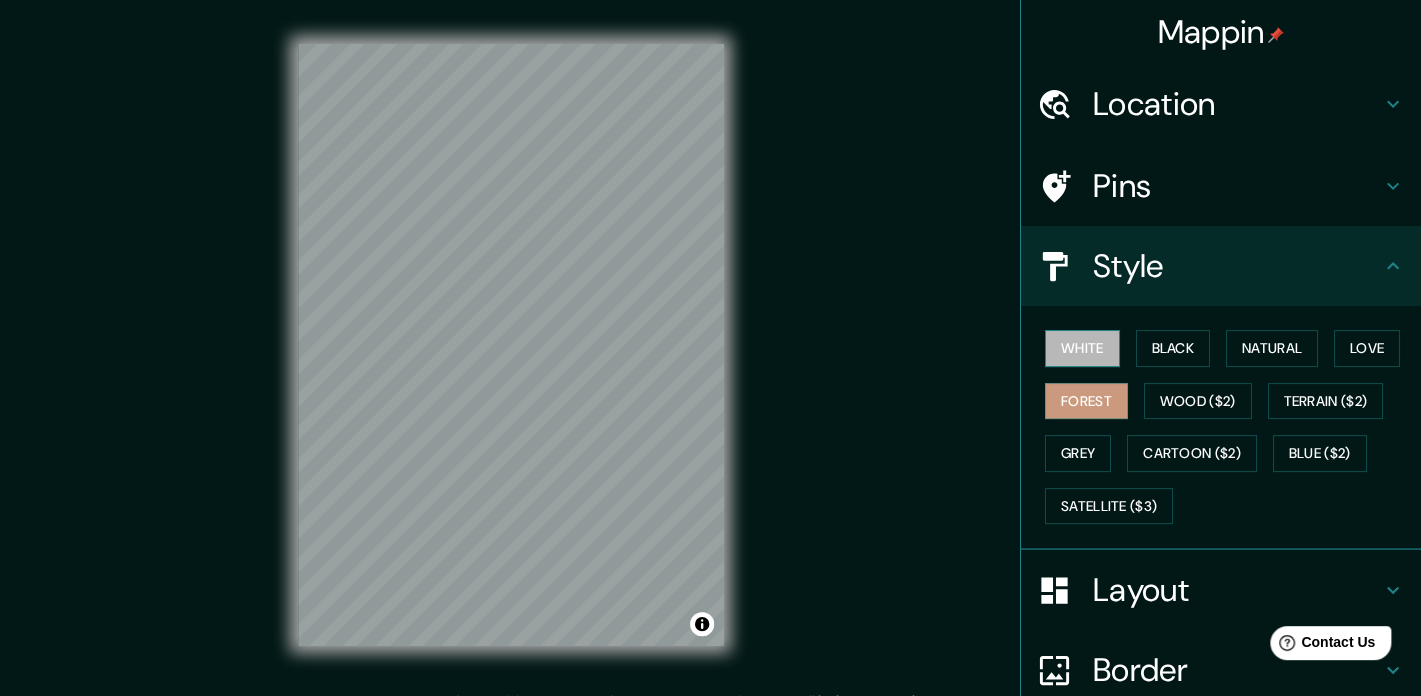 click on "White" at bounding box center [1082, 348] 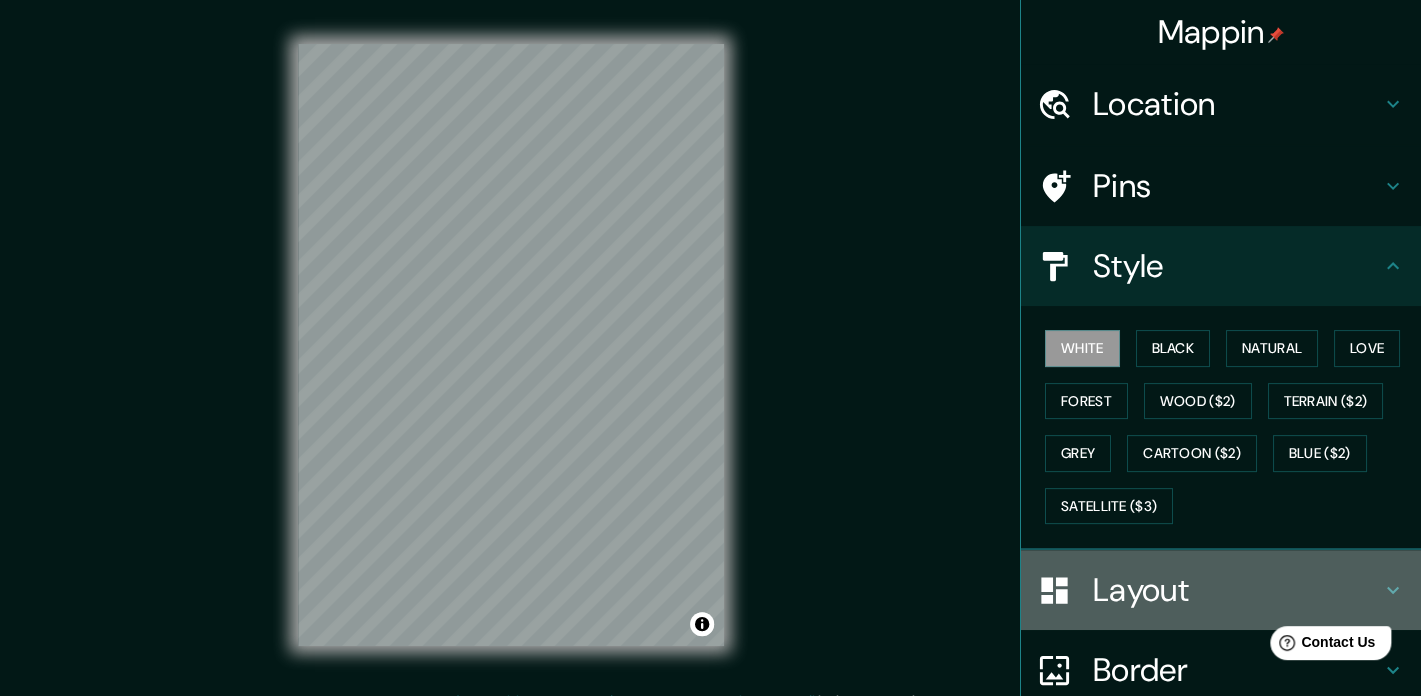 click on "Layout" at bounding box center (1237, 590) 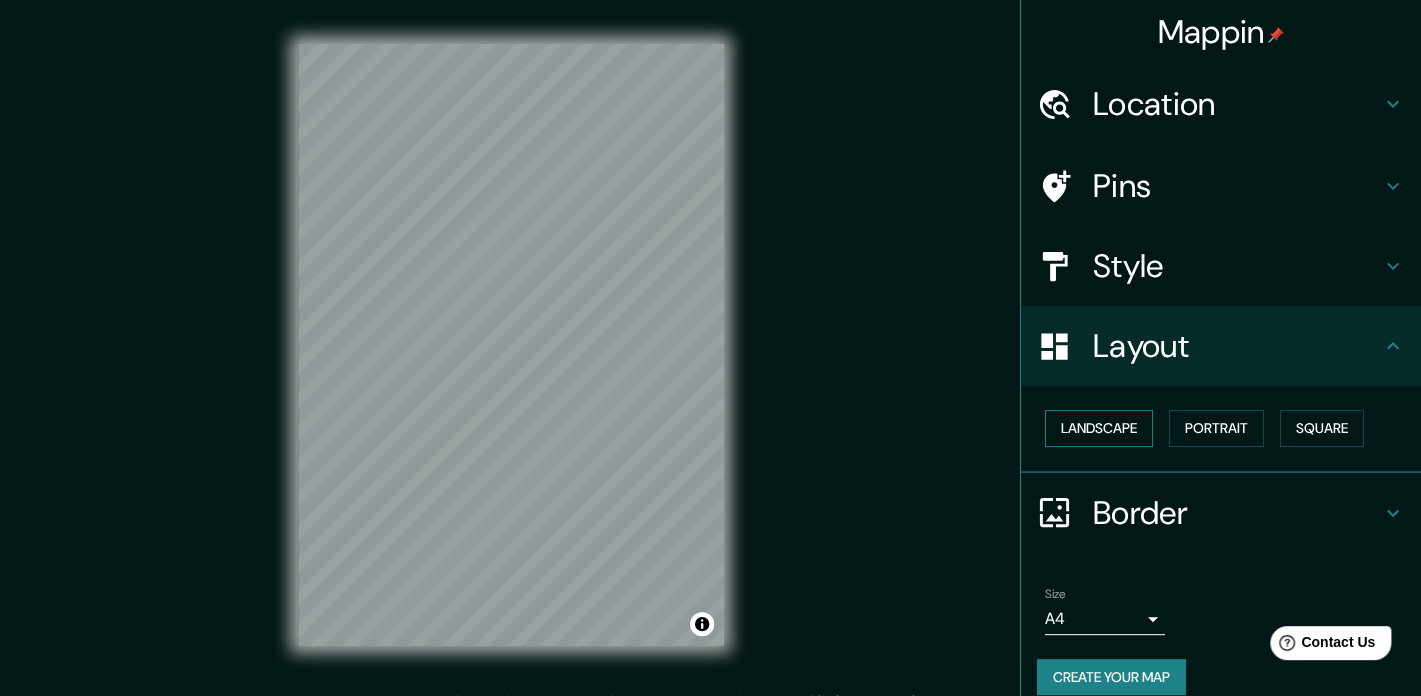 click on "Landscape" at bounding box center (1099, 428) 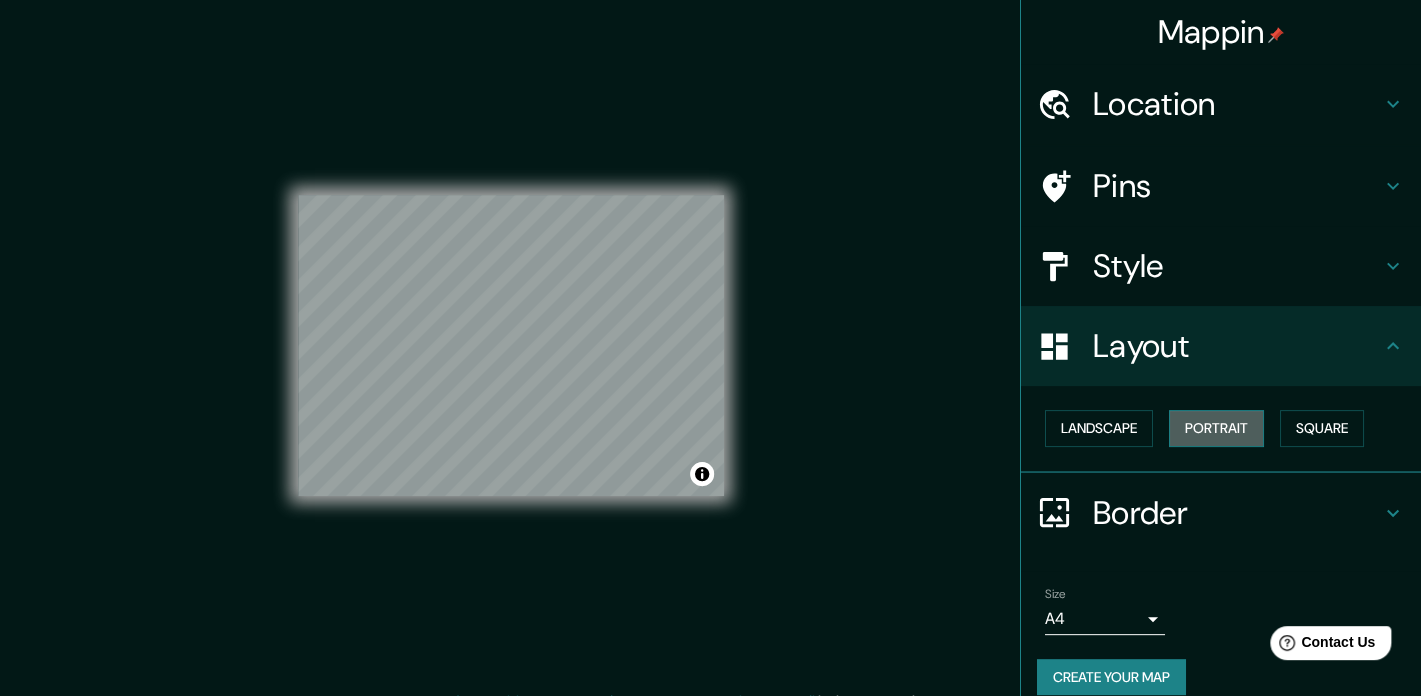 click on "Portrait" at bounding box center [1216, 428] 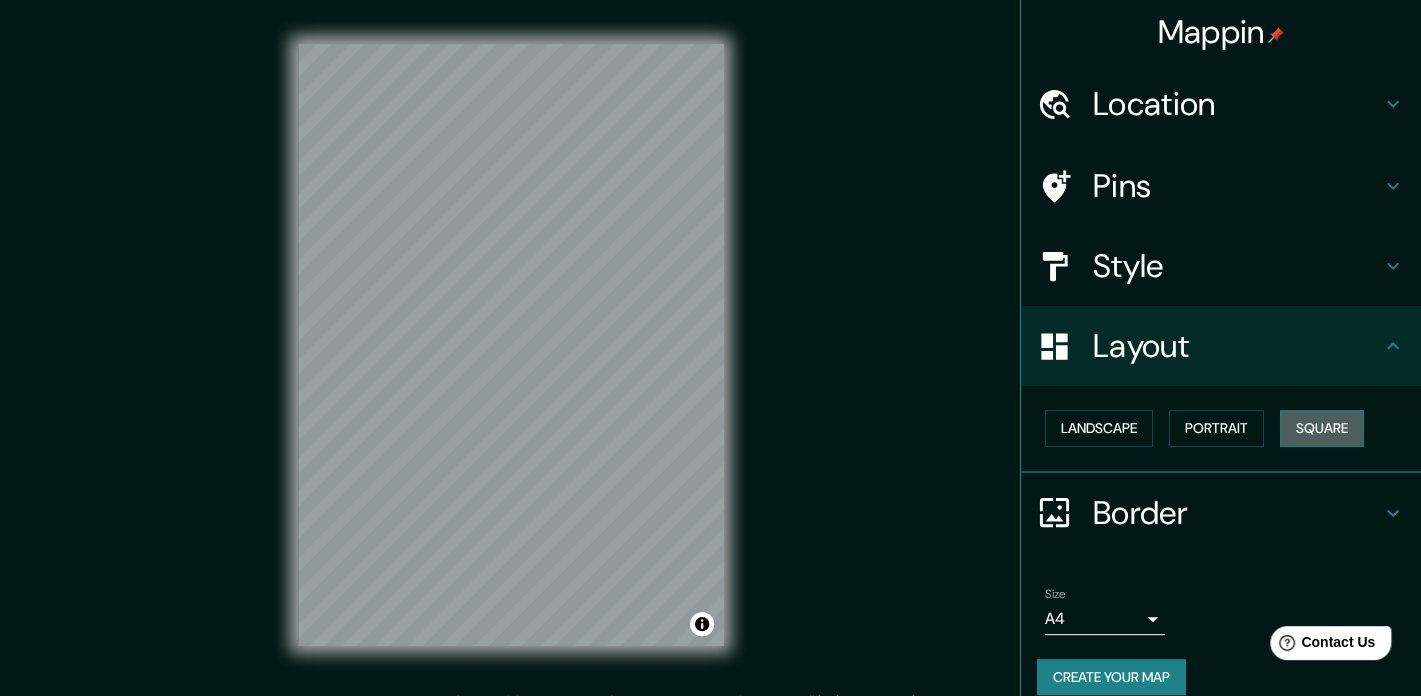 click on "Square" at bounding box center [1322, 428] 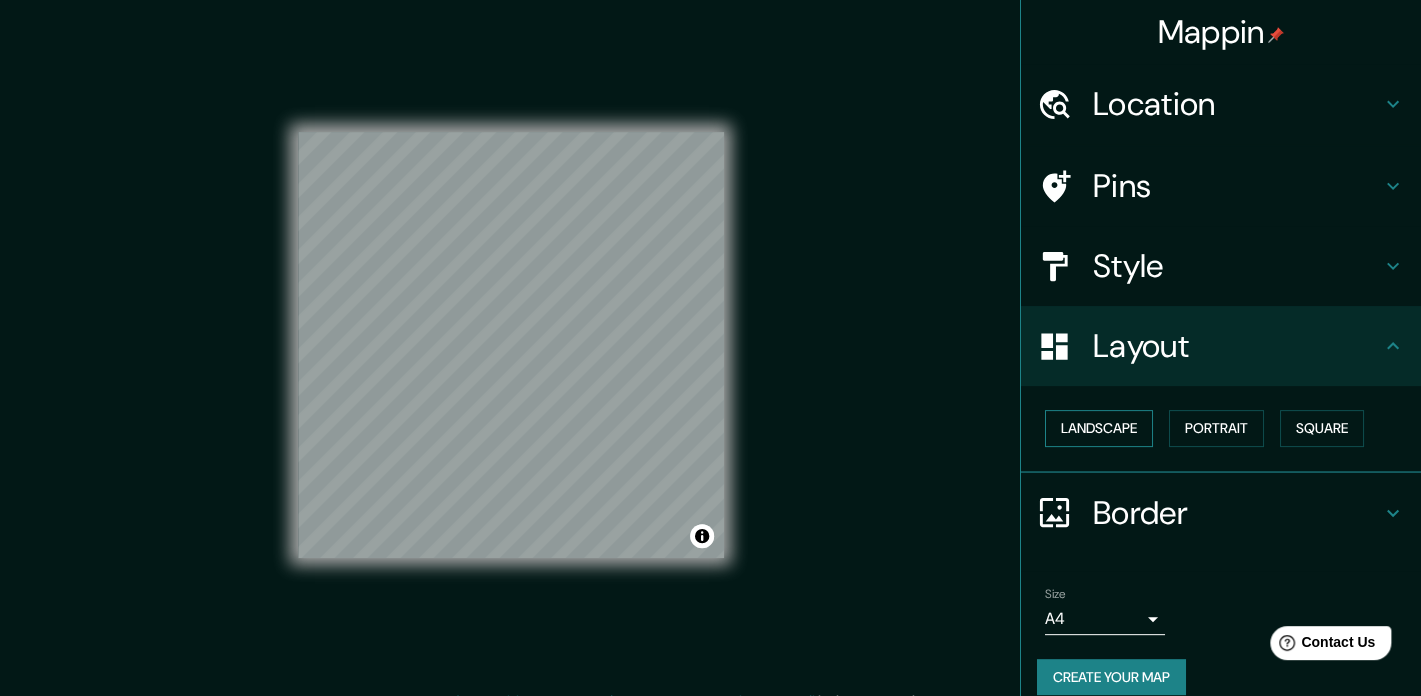 click on "Landscape" at bounding box center (1099, 428) 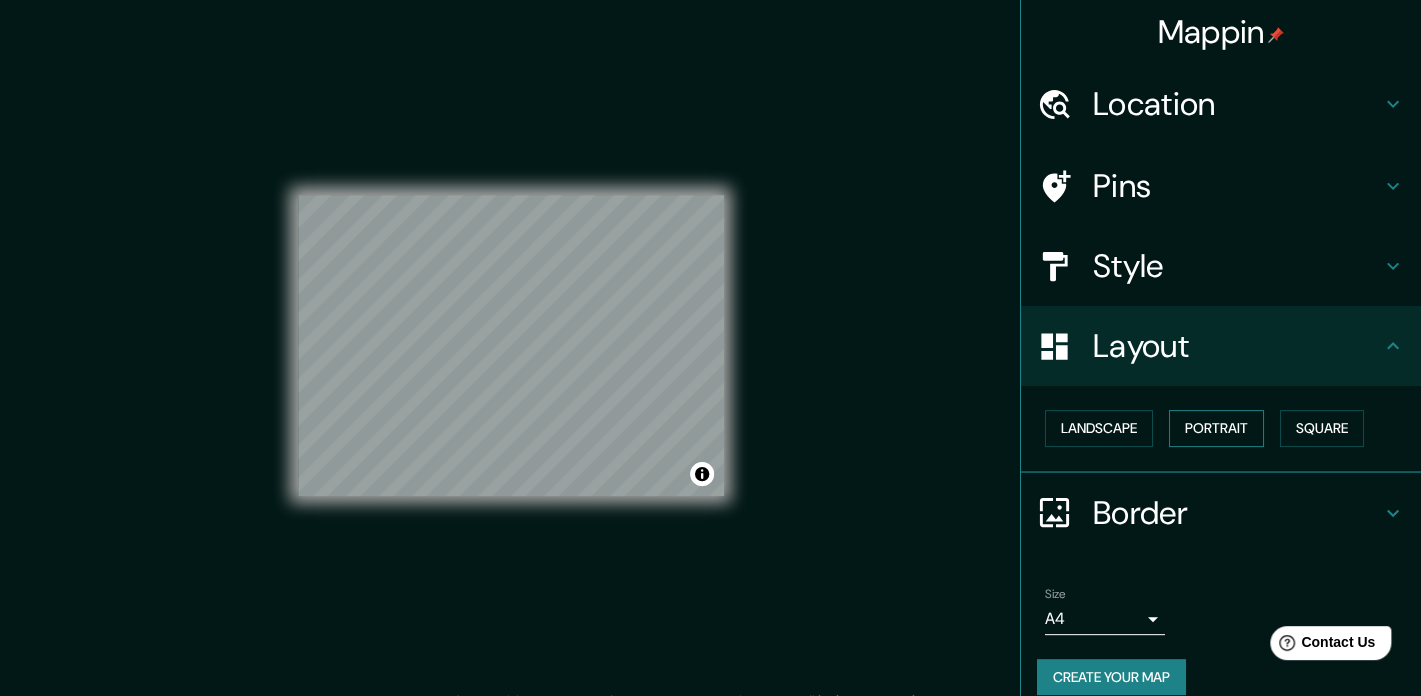 click on "Portrait" at bounding box center [1216, 428] 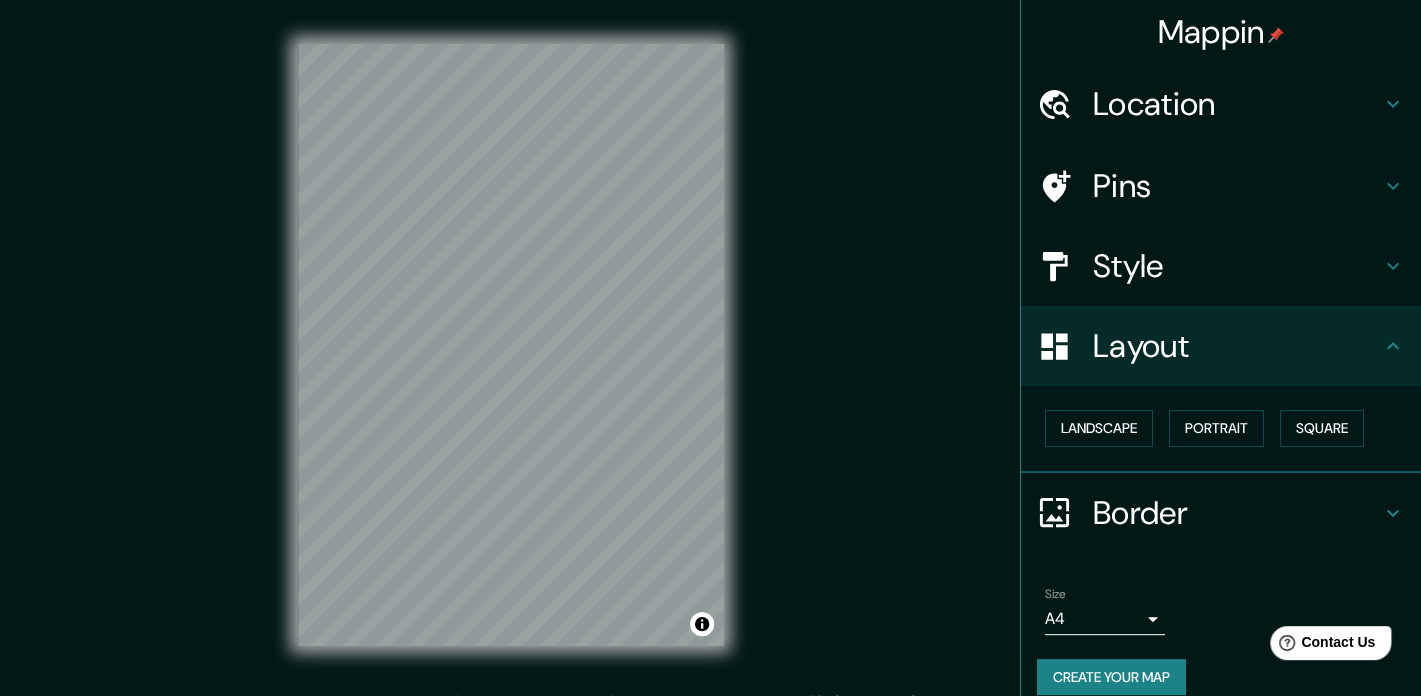 click on "Border" at bounding box center [1237, 513] 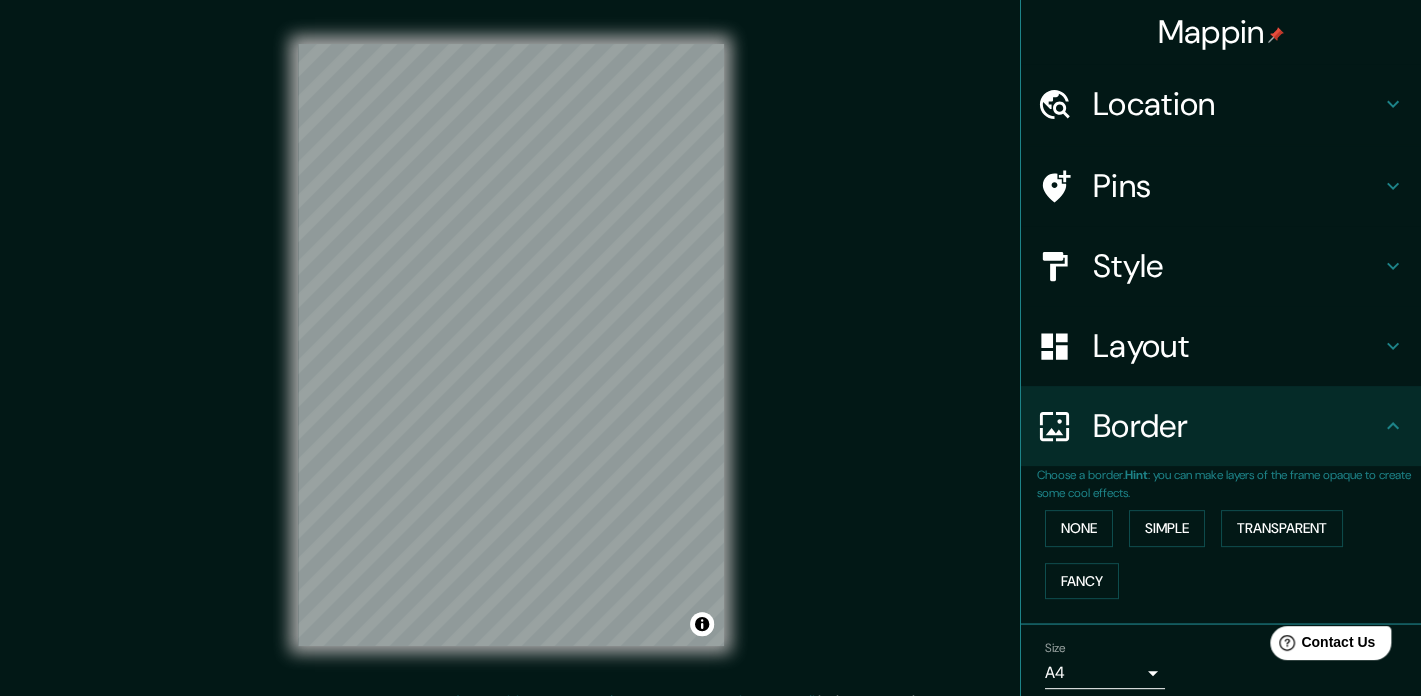 click on "Border" at bounding box center (1237, 426) 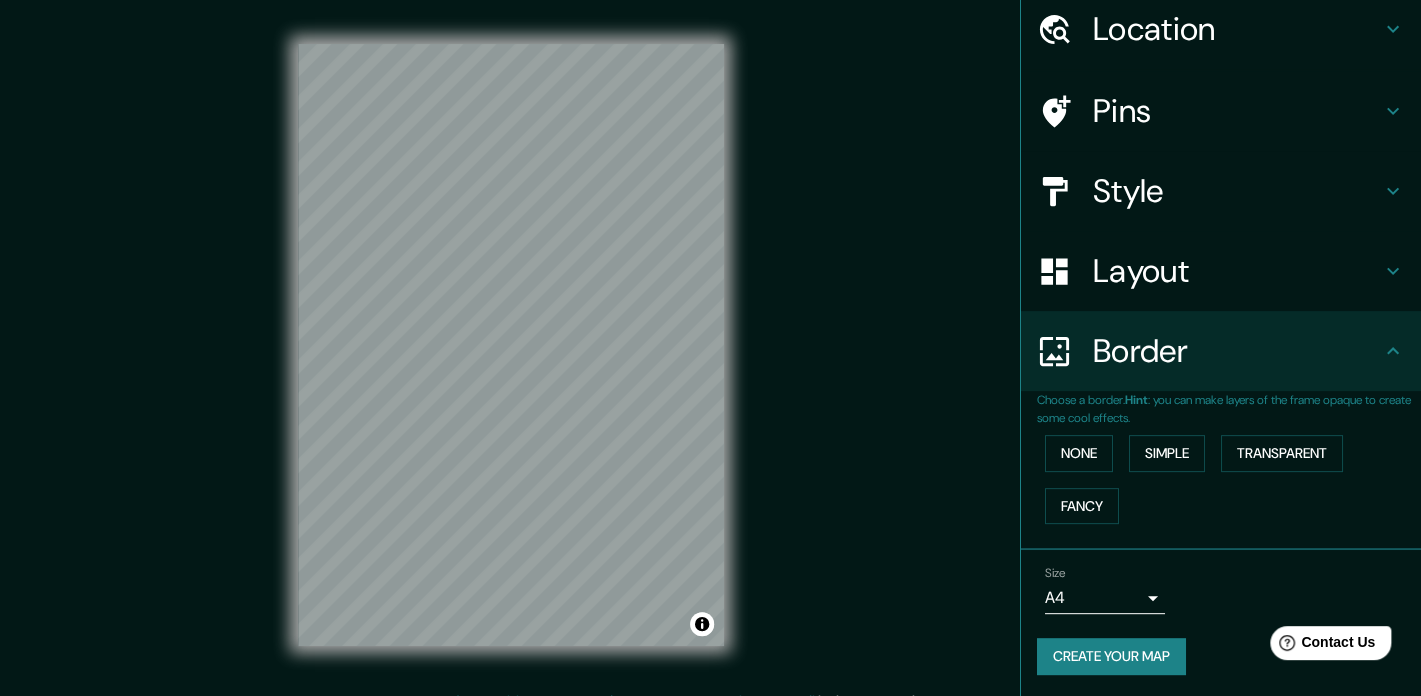 click 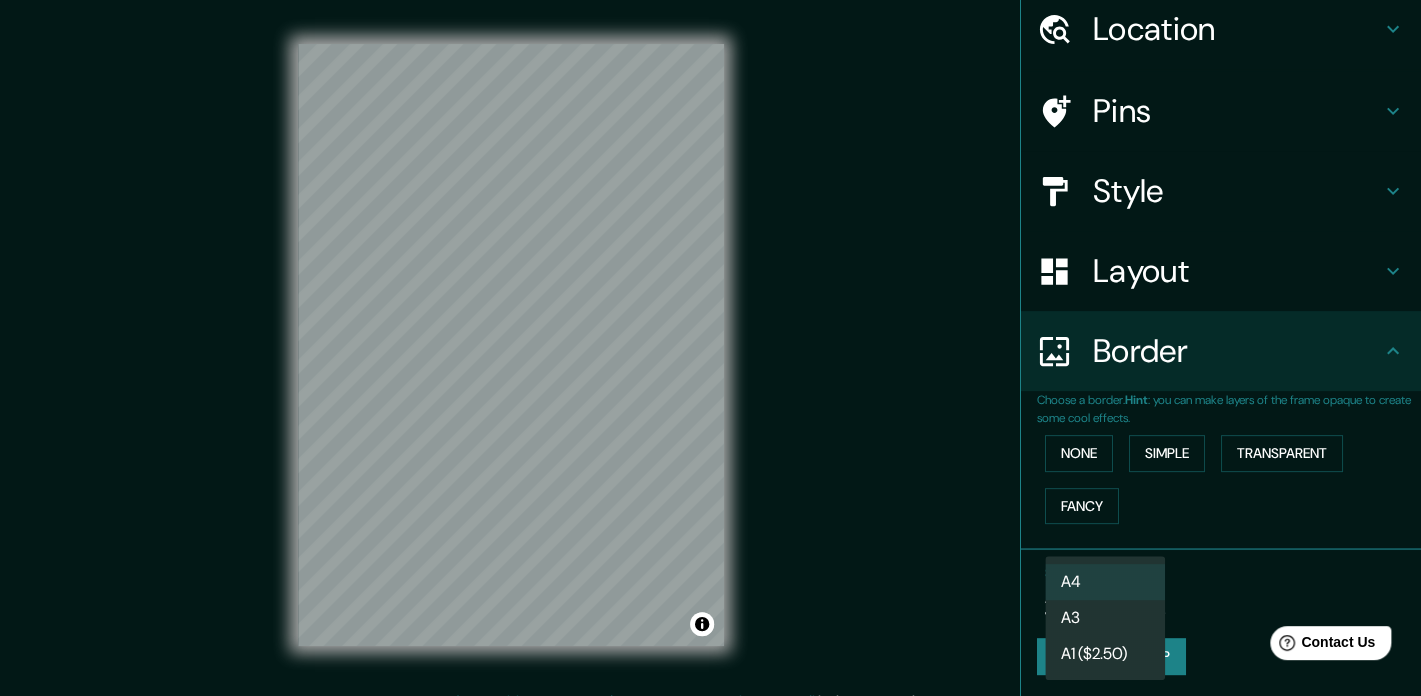 click on "A4" at bounding box center [1105, 582] 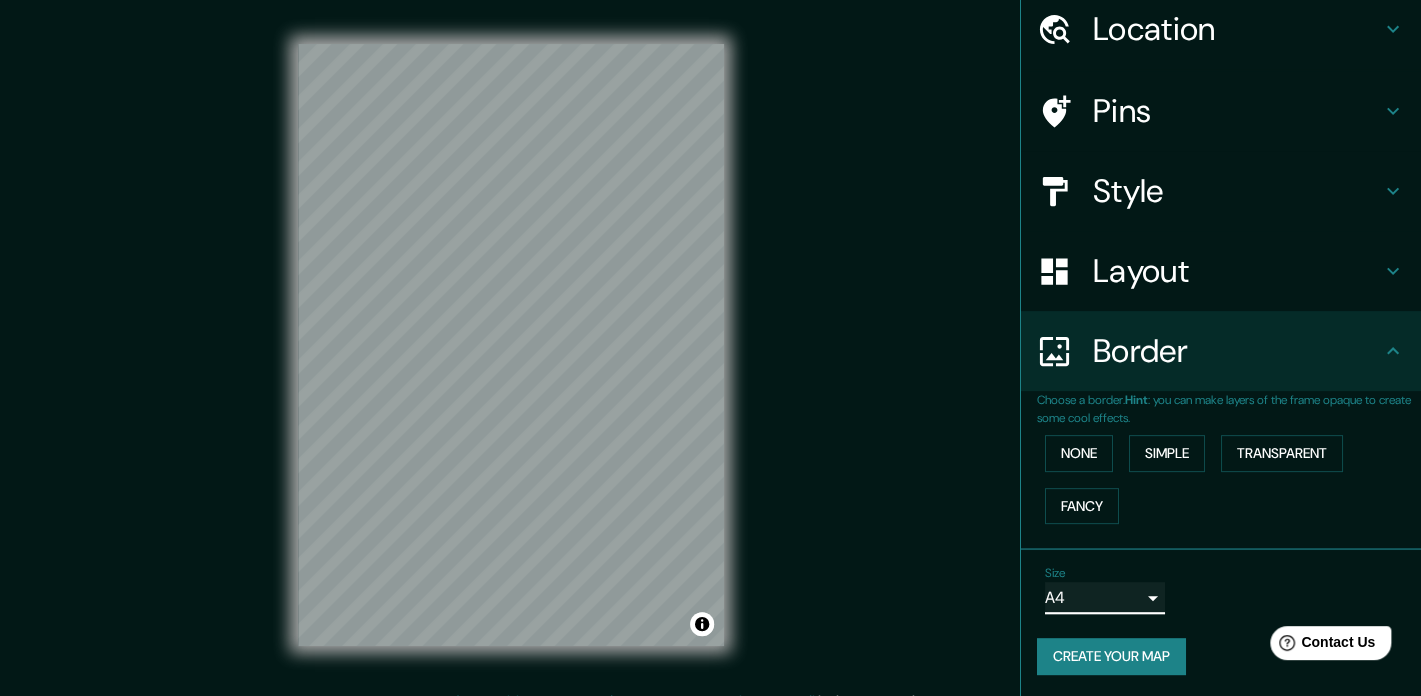 scroll, scrollTop: 26, scrollLeft: 0, axis: vertical 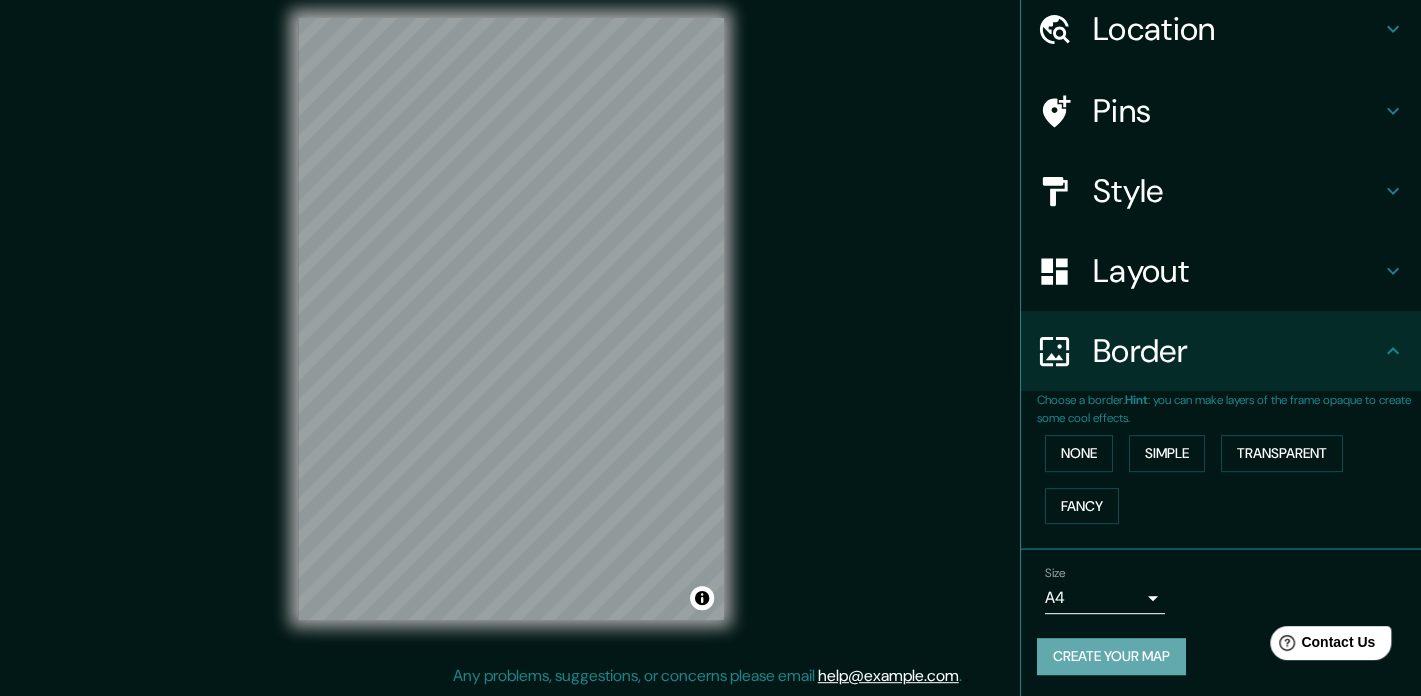 click on "Create your map" at bounding box center (1111, 656) 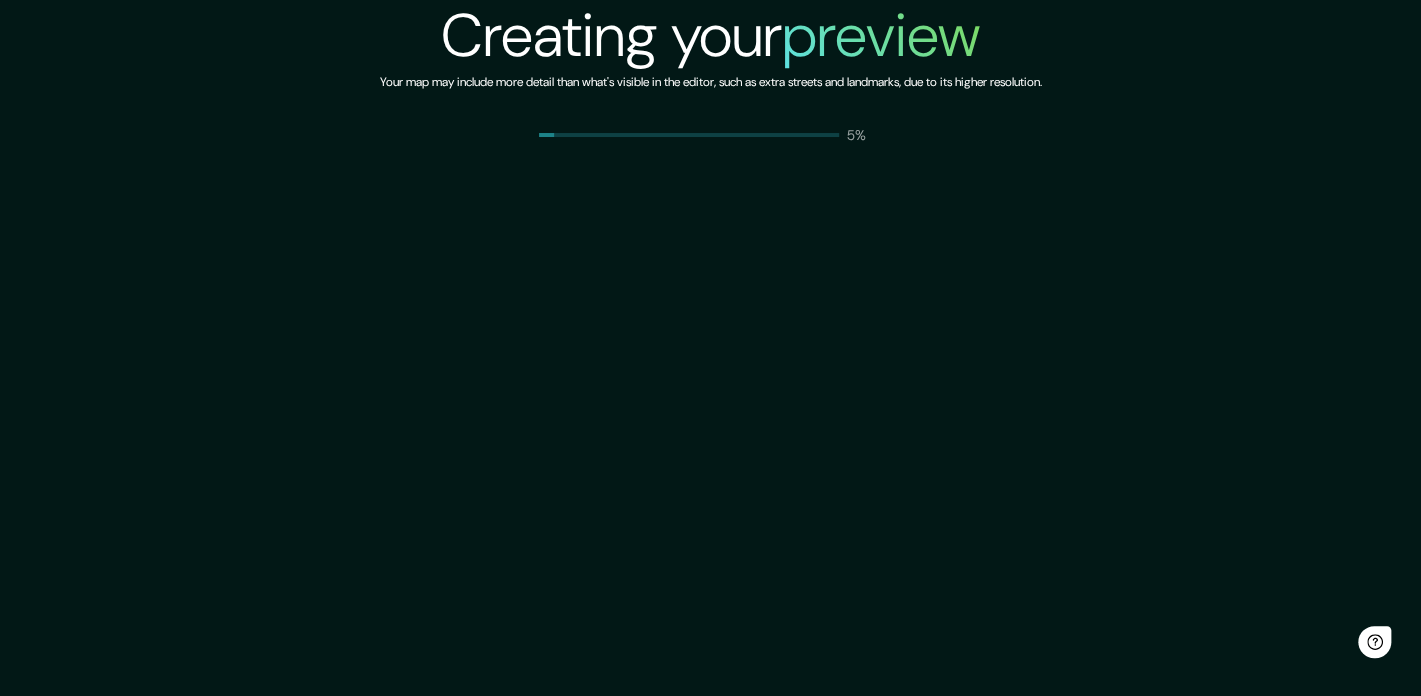 scroll, scrollTop: 0, scrollLeft: 0, axis: both 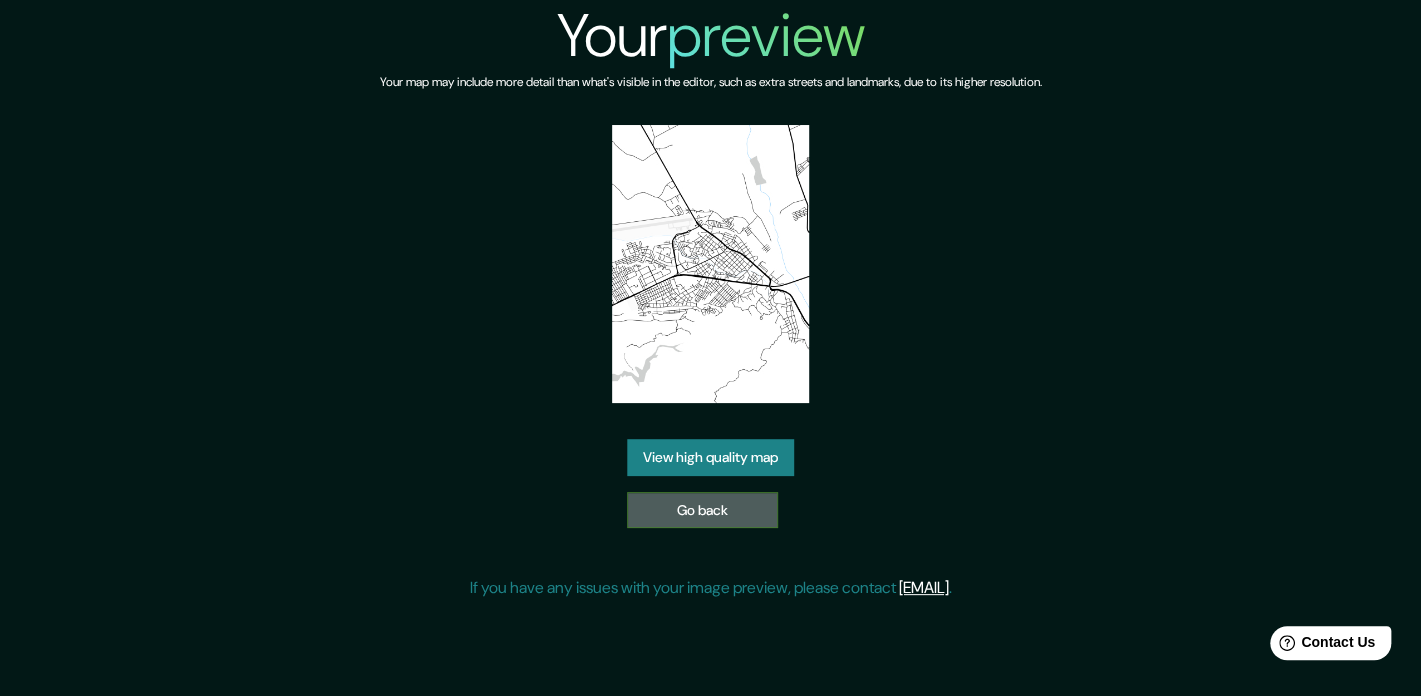 click on "Go back" at bounding box center [702, 510] 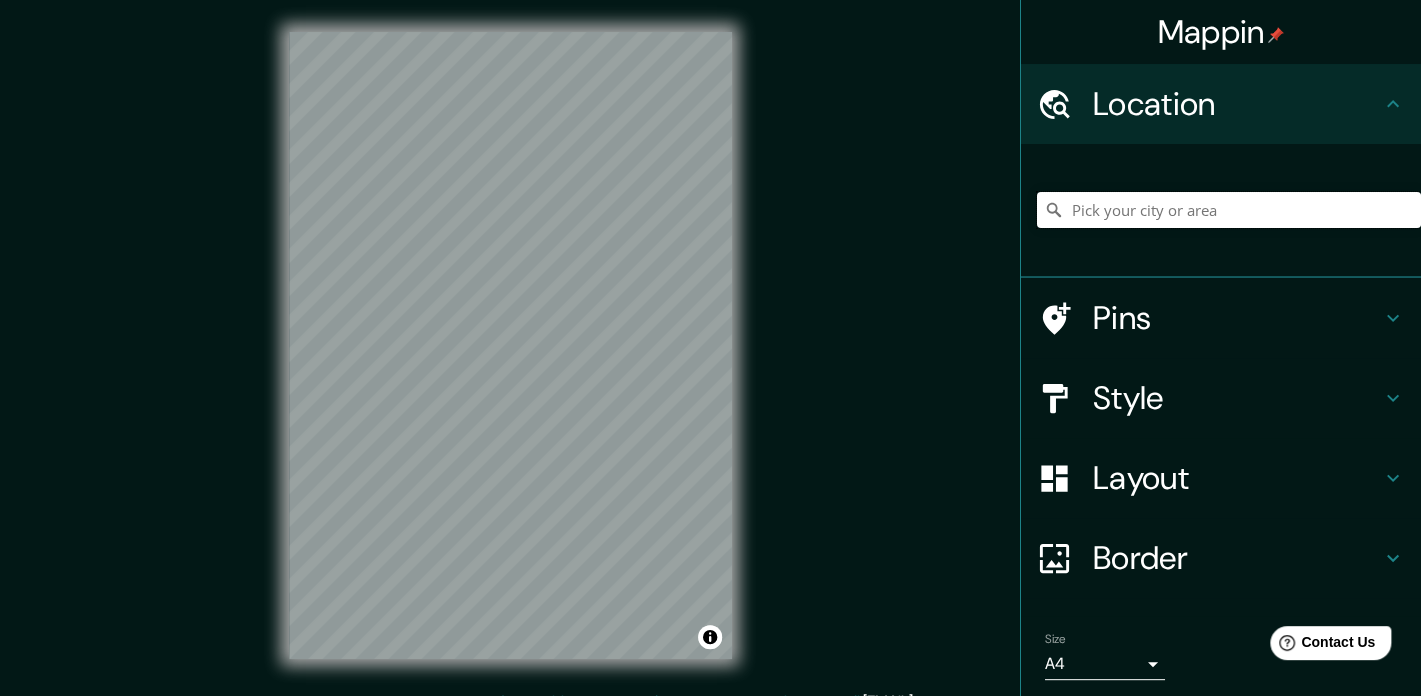 click at bounding box center (1229, 210) 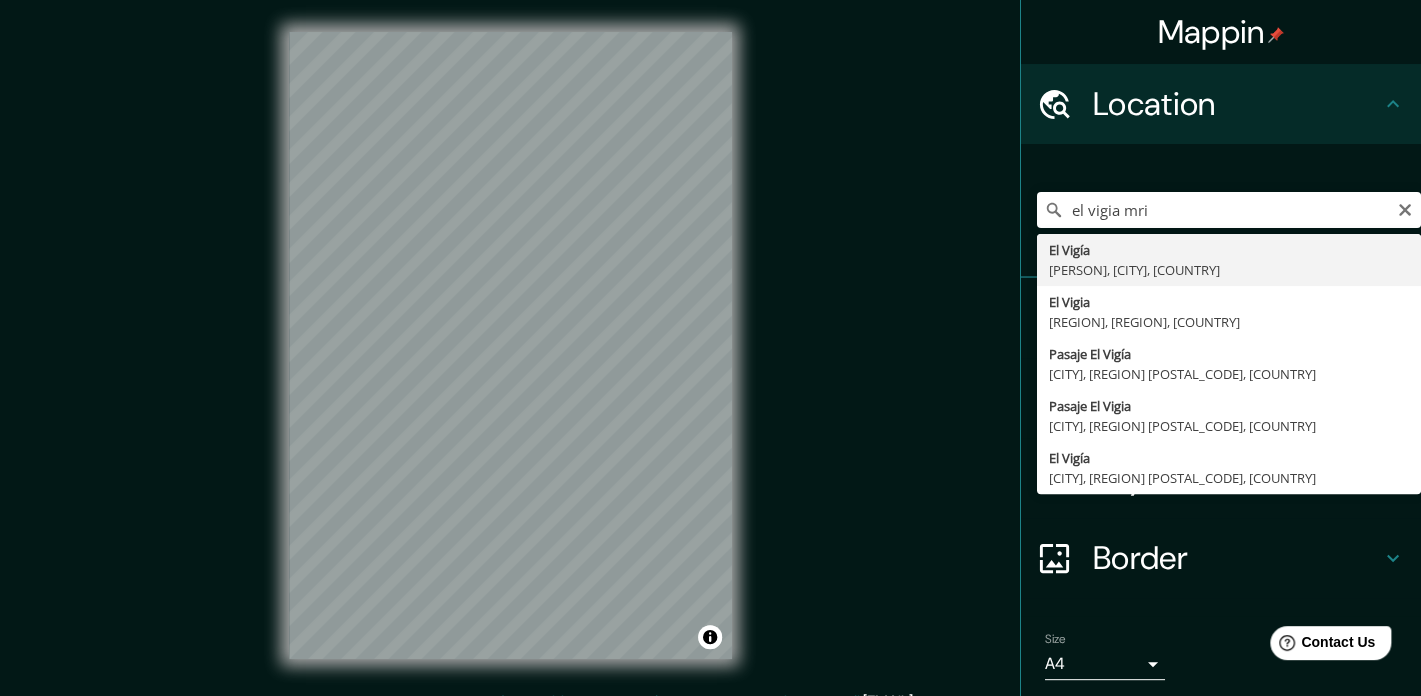 type on "[CITY], [PERSON], [REGION], [COUNTRY]" 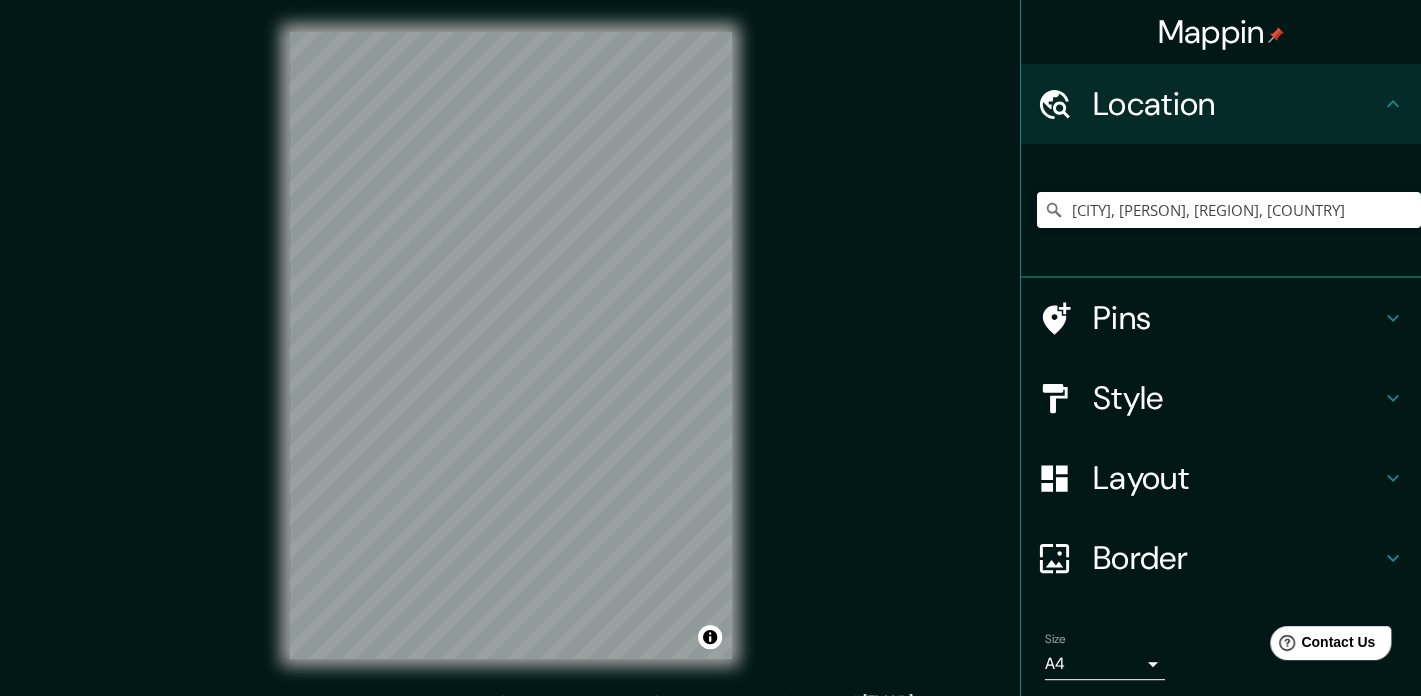scroll, scrollTop: 67, scrollLeft: 0, axis: vertical 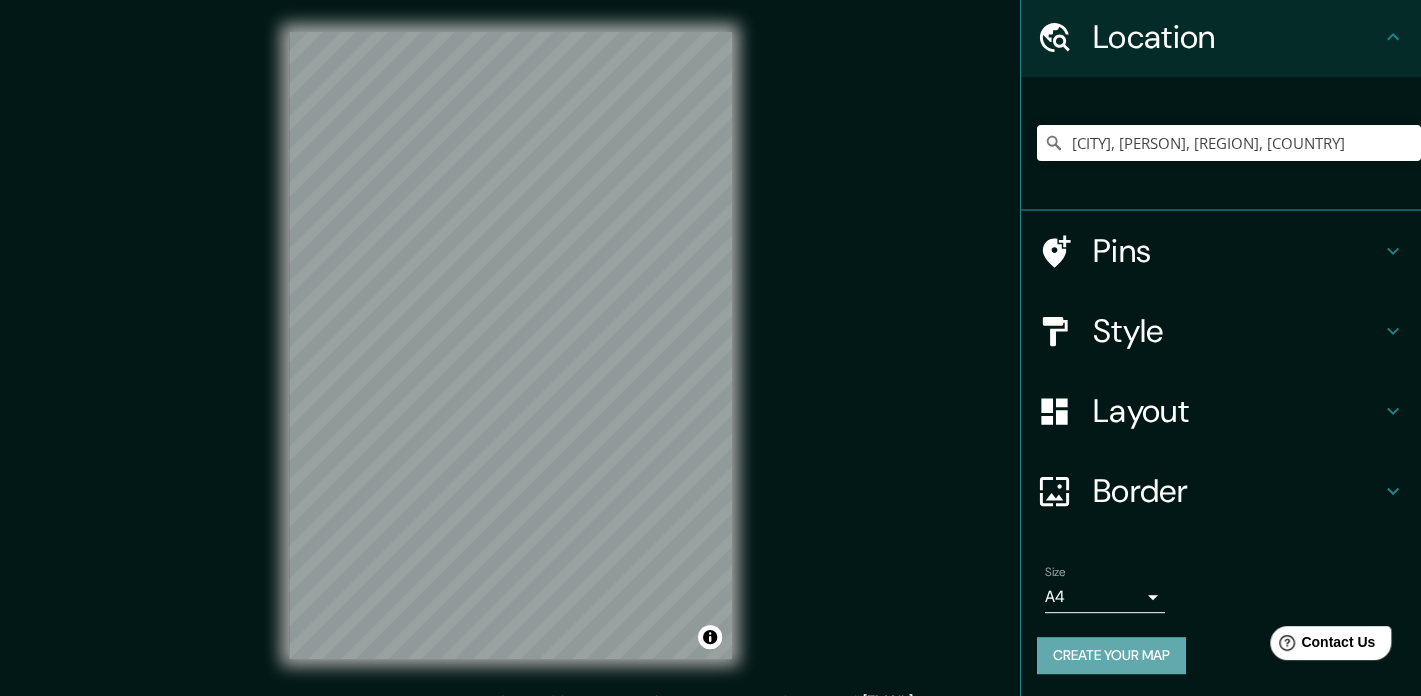 click on "Create your map" at bounding box center (1111, 655) 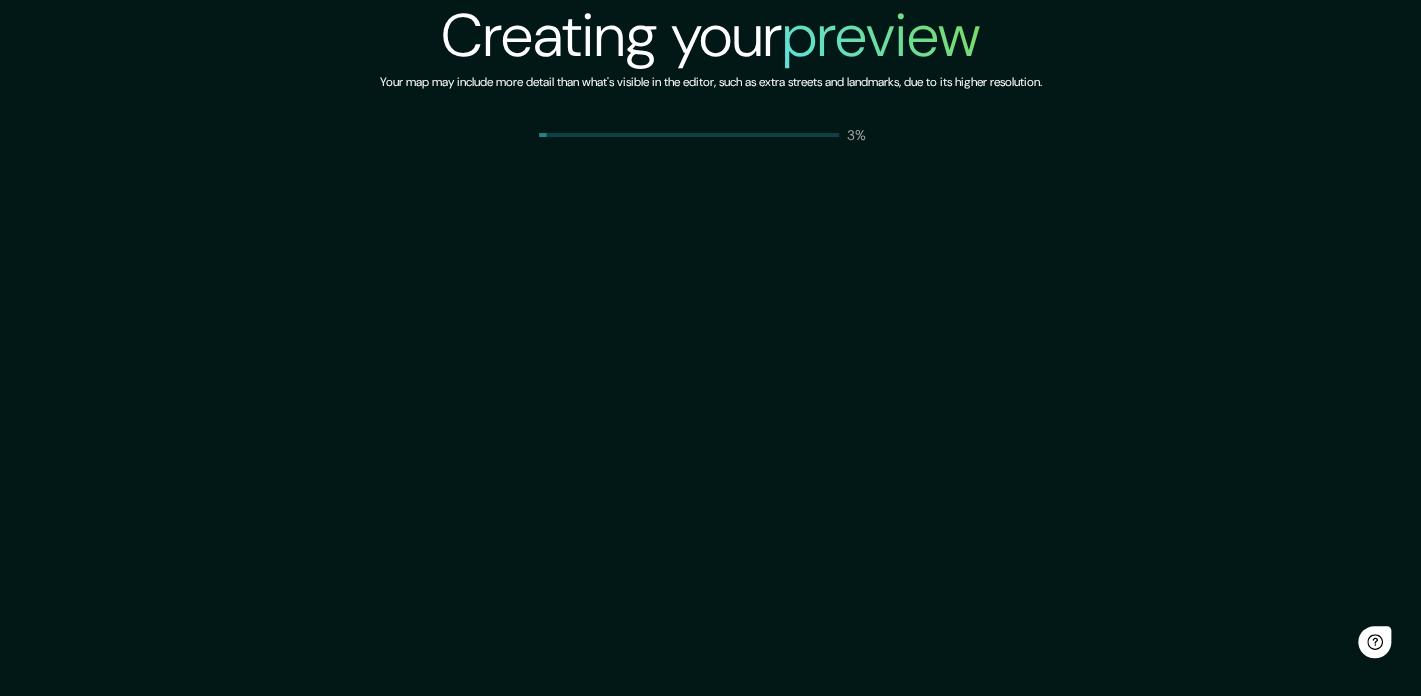 scroll, scrollTop: 0, scrollLeft: 0, axis: both 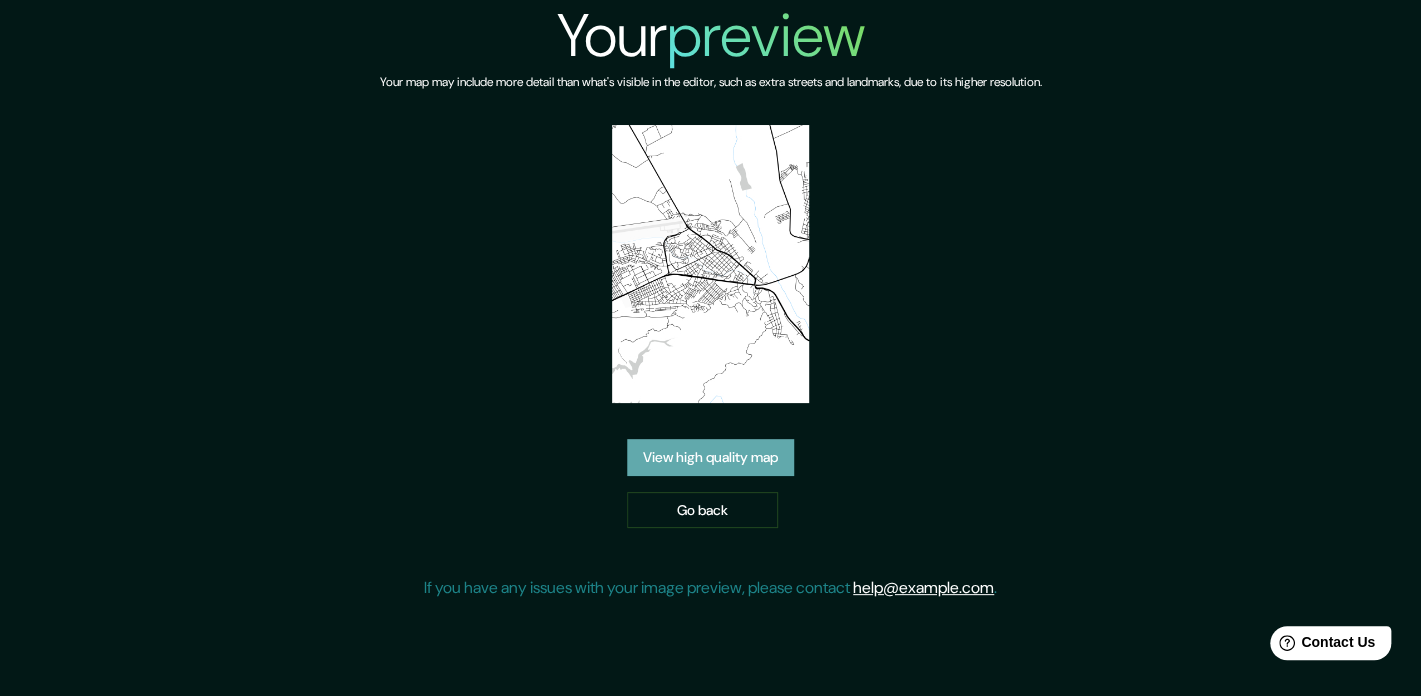 click on "View high quality map" at bounding box center (710, 457) 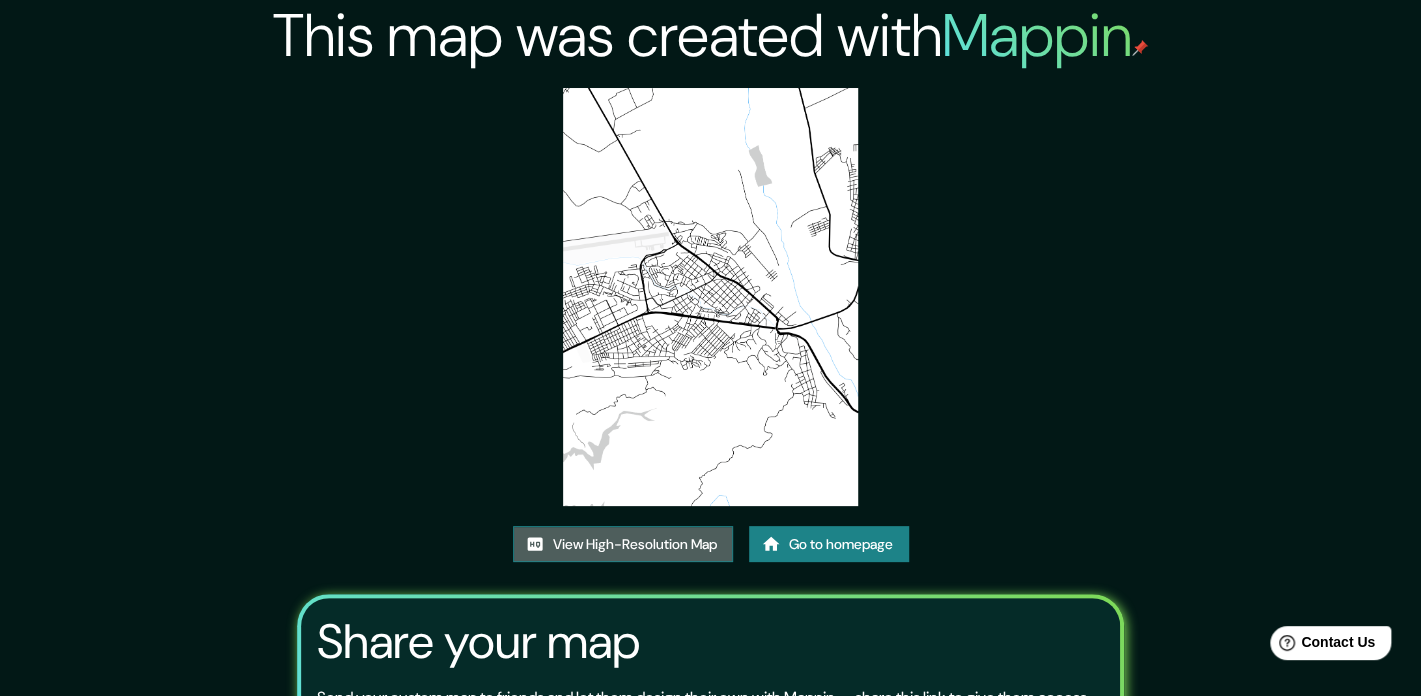 click on "View High-Resolution Map" at bounding box center (623, 544) 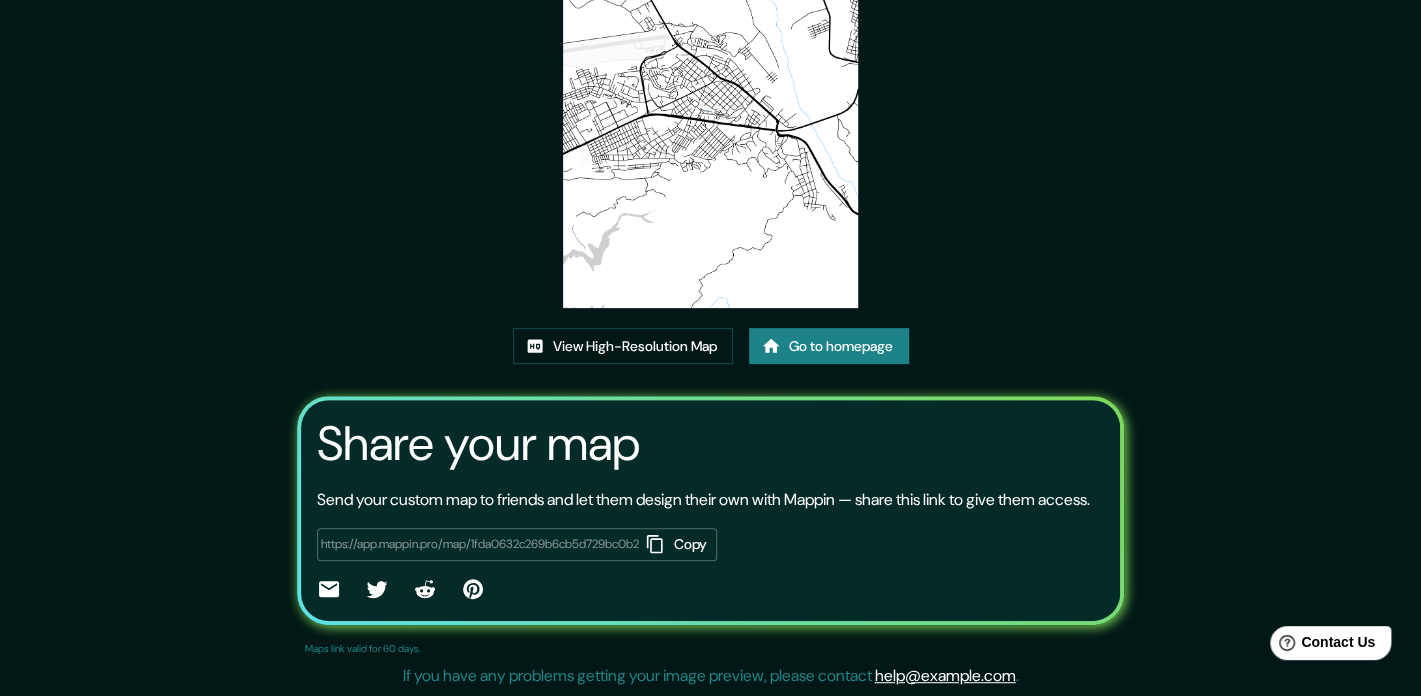 scroll, scrollTop: 0, scrollLeft: 0, axis: both 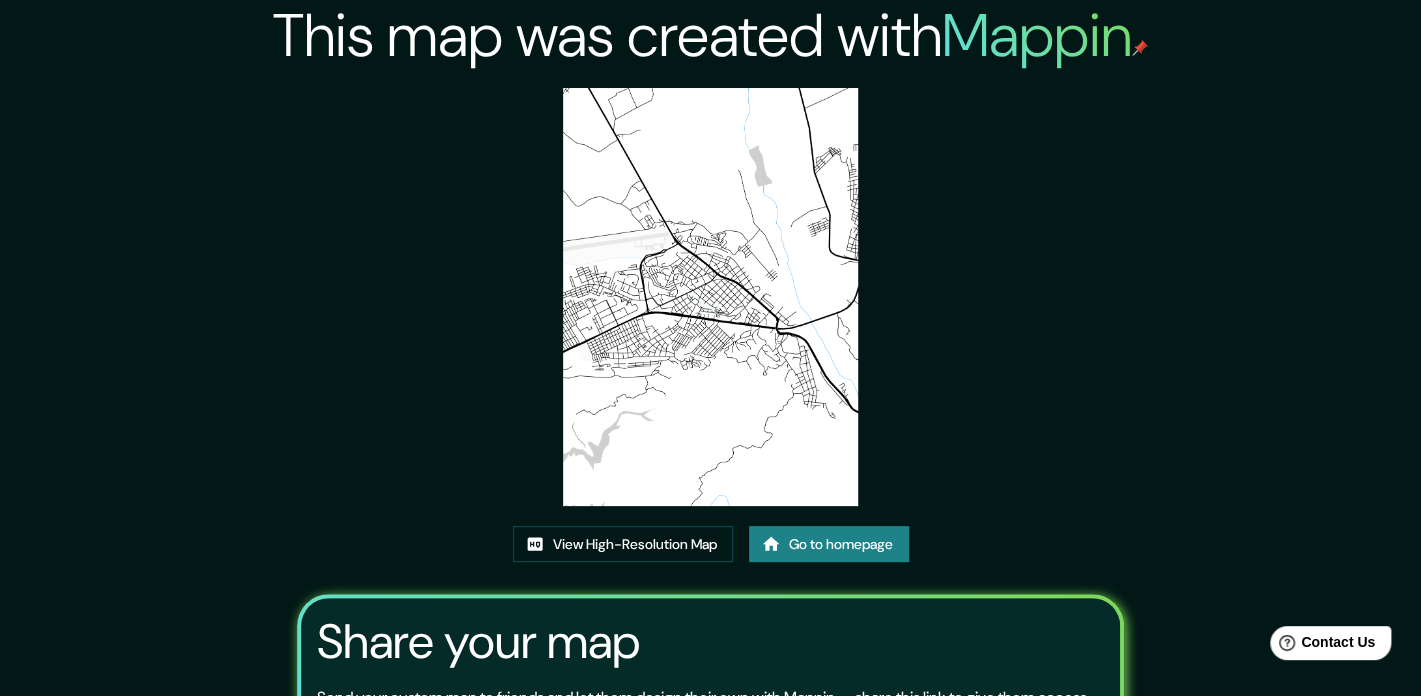 click on "Go to homepage" at bounding box center [829, 544] 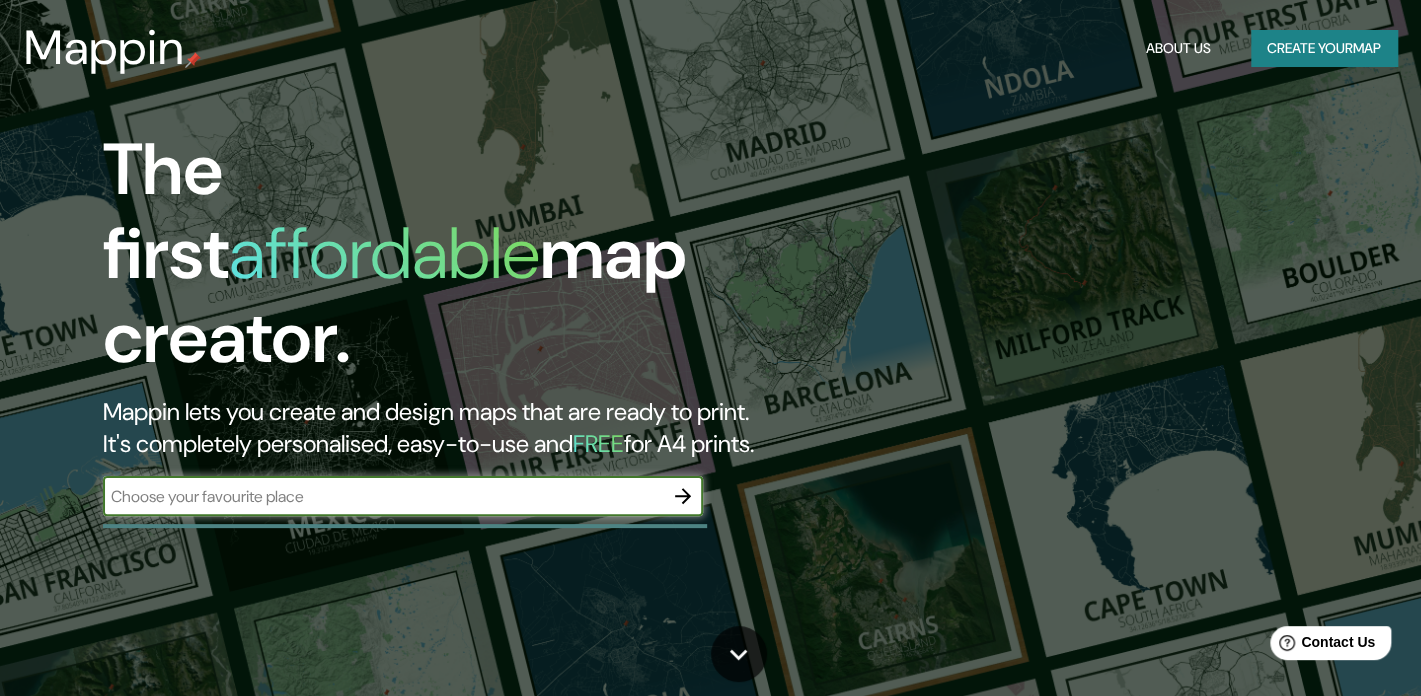 click 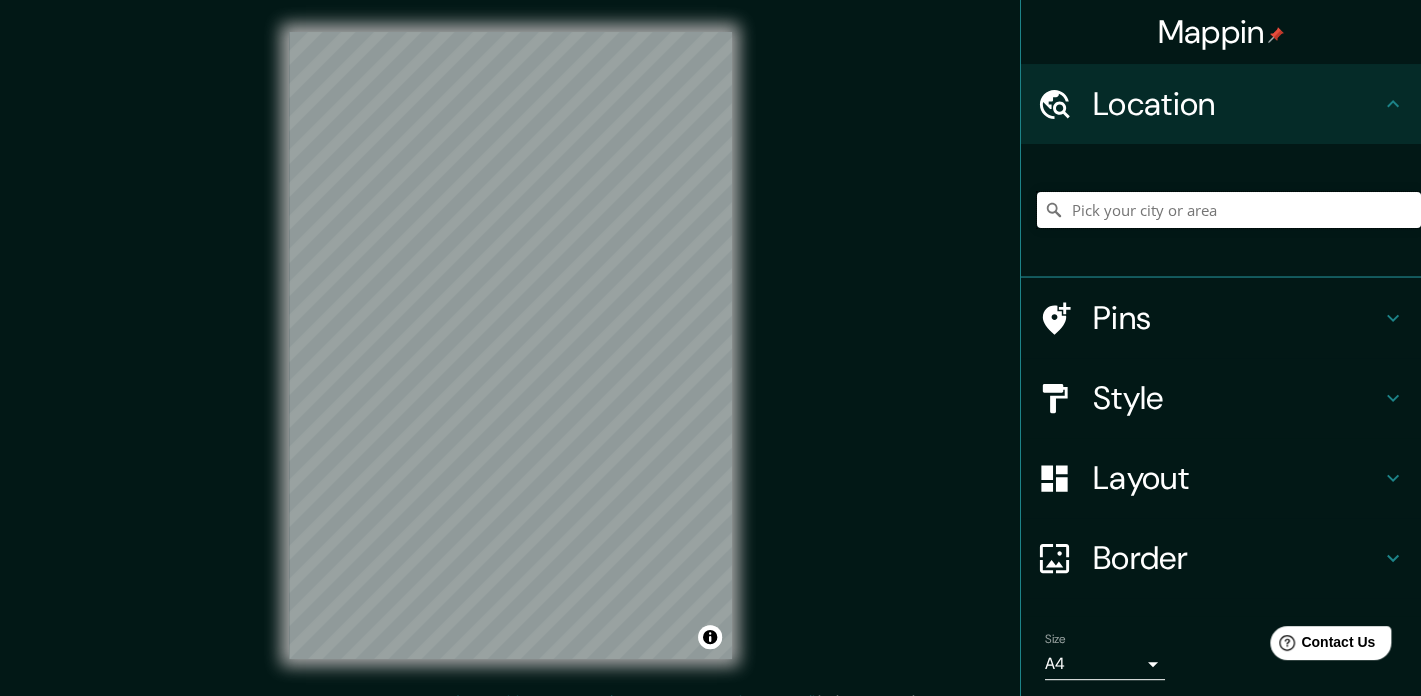 click at bounding box center (1229, 210) 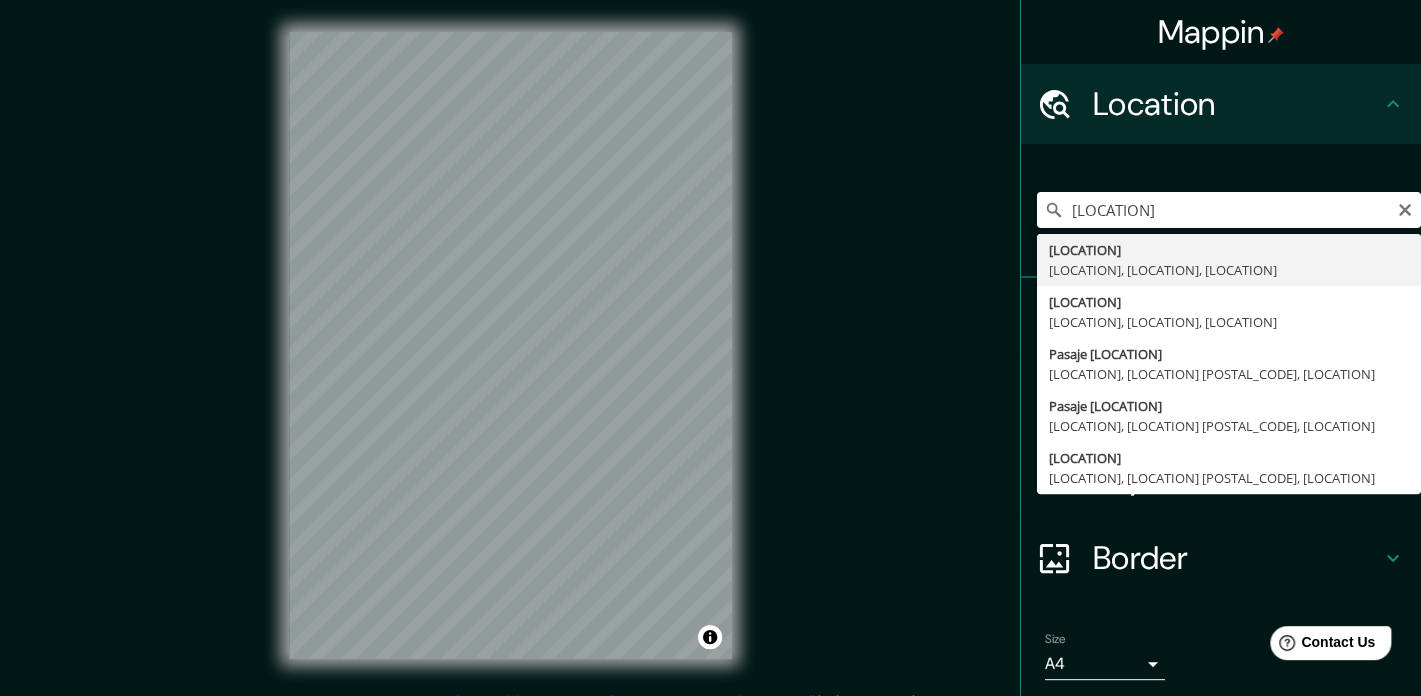 type on "El Vigía, Alberto Adriani, Mérida, Venezuela" 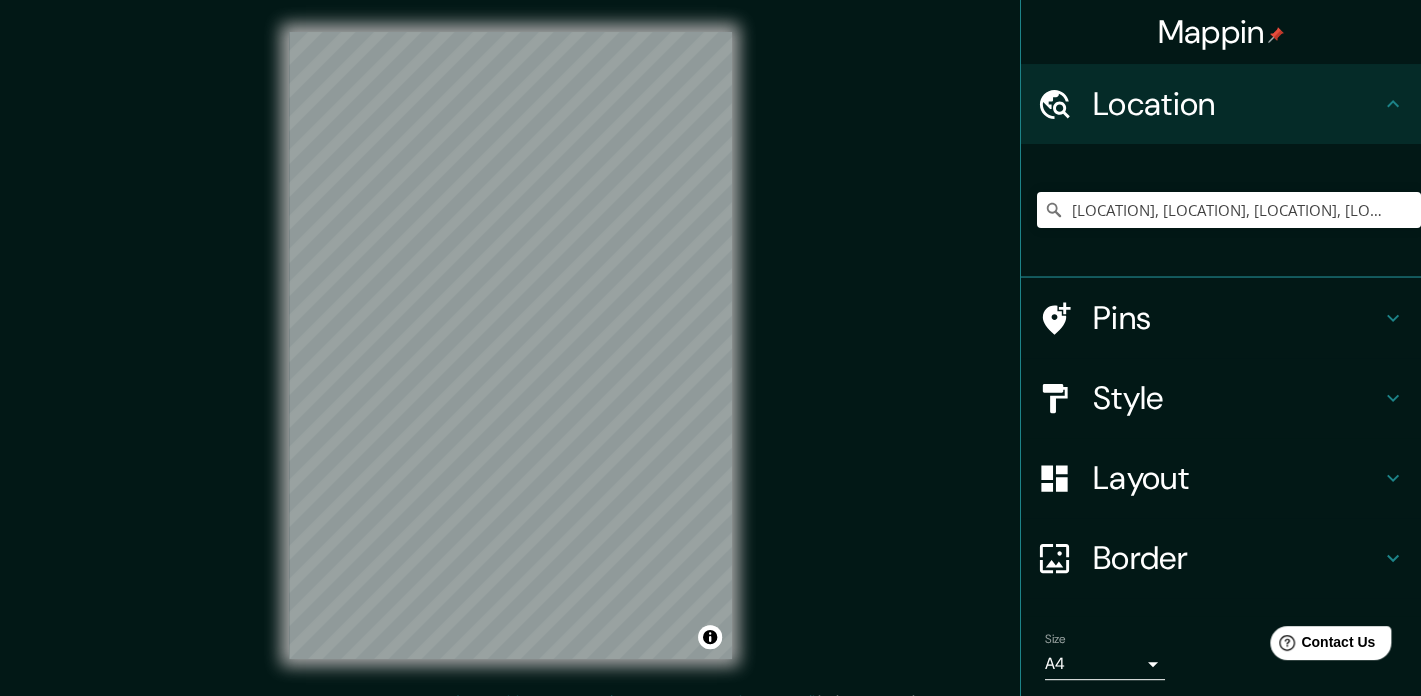 scroll, scrollTop: 67, scrollLeft: 0, axis: vertical 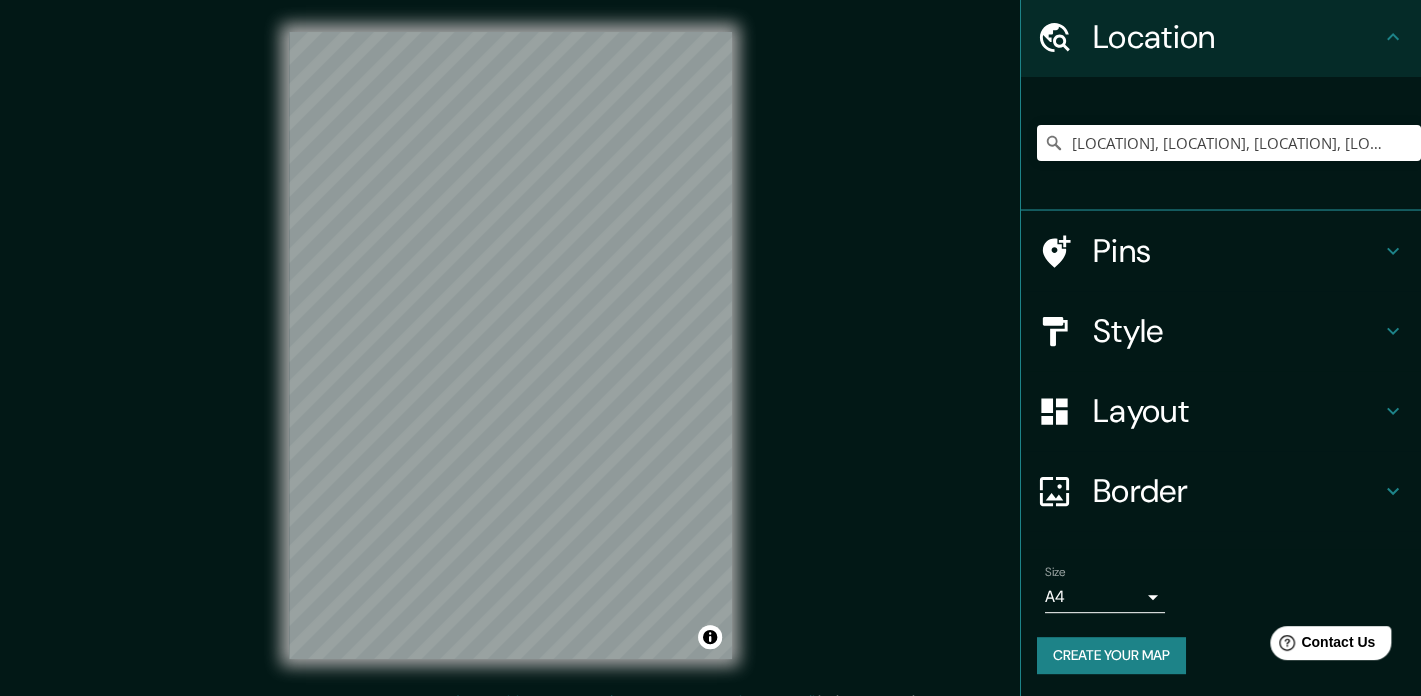 click on "Create your map" at bounding box center [1111, 655] 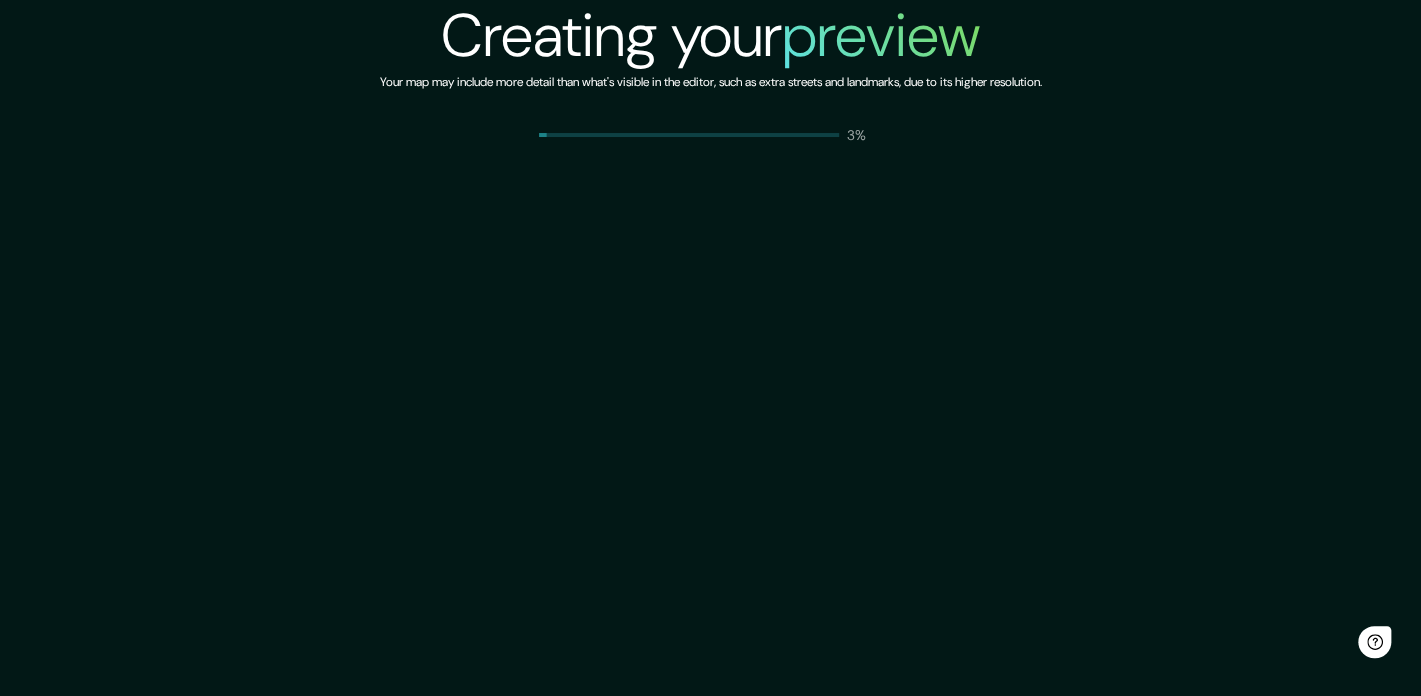 scroll, scrollTop: 0, scrollLeft: 0, axis: both 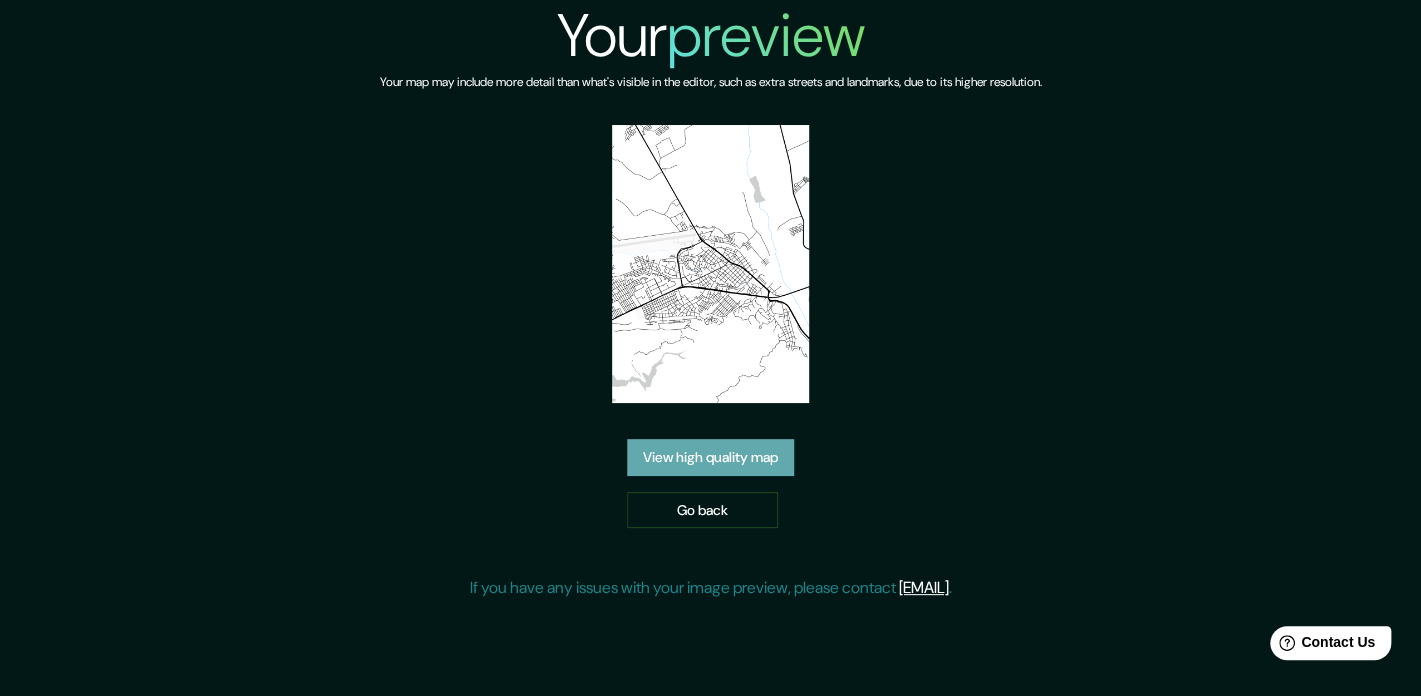 click on "View high quality map" at bounding box center (710, 457) 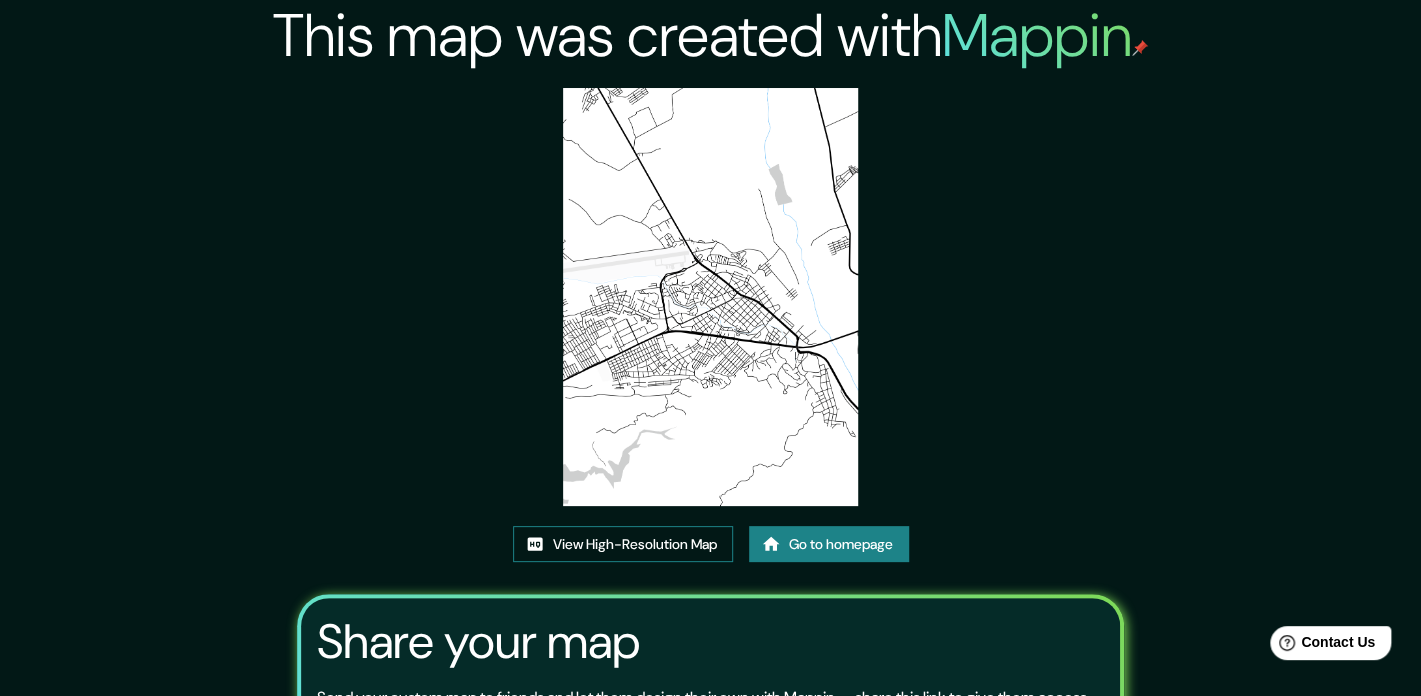 click on "View High-Resolution Map" at bounding box center [623, 544] 